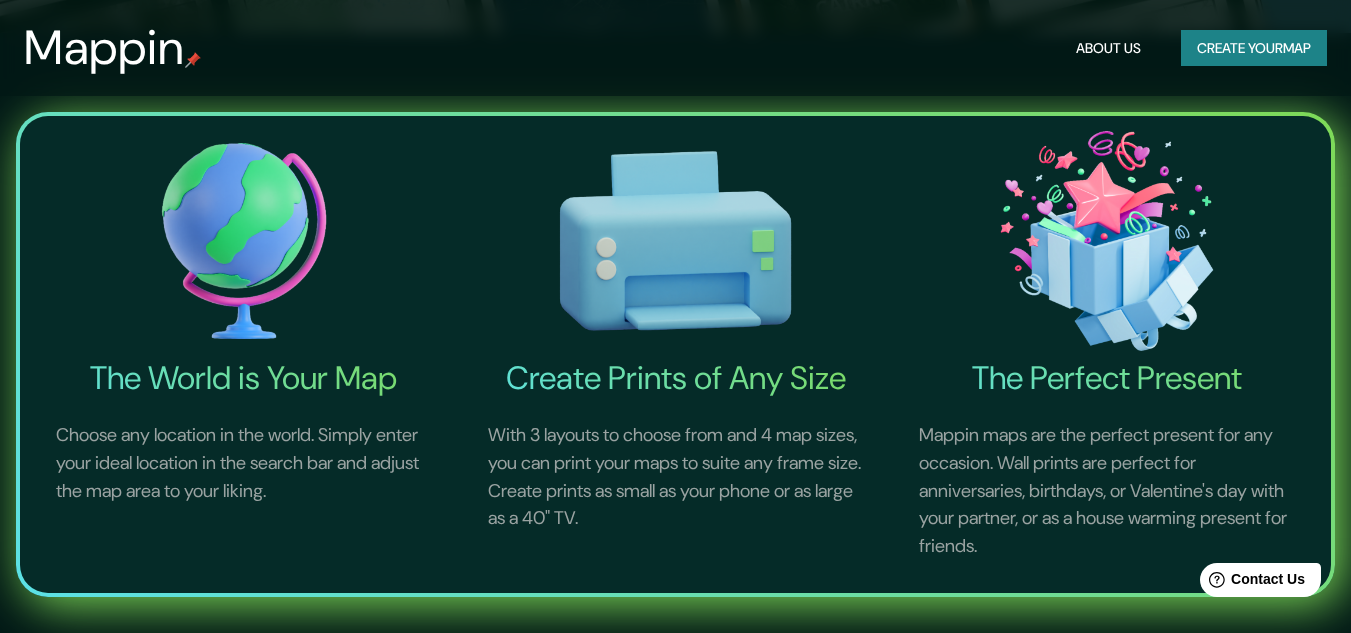 scroll, scrollTop: 100, scrollLeft: 0, axis: vertical 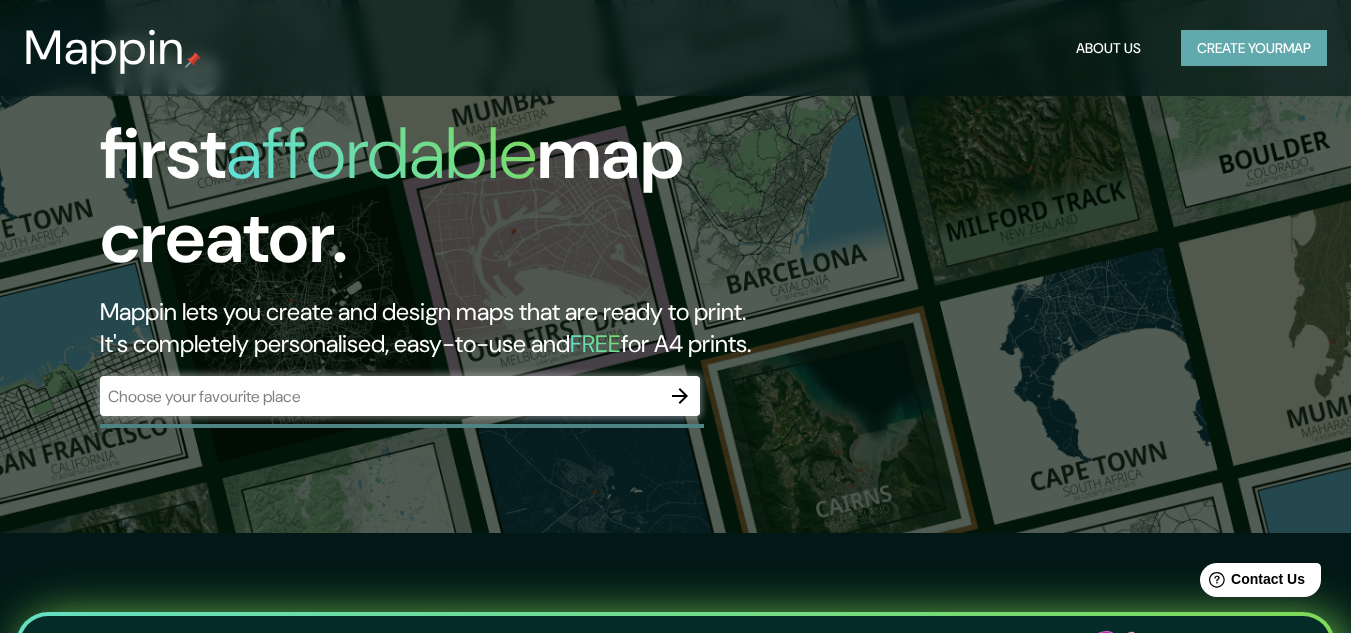 click on "Create your   map" at bounding box center (1254, 48) 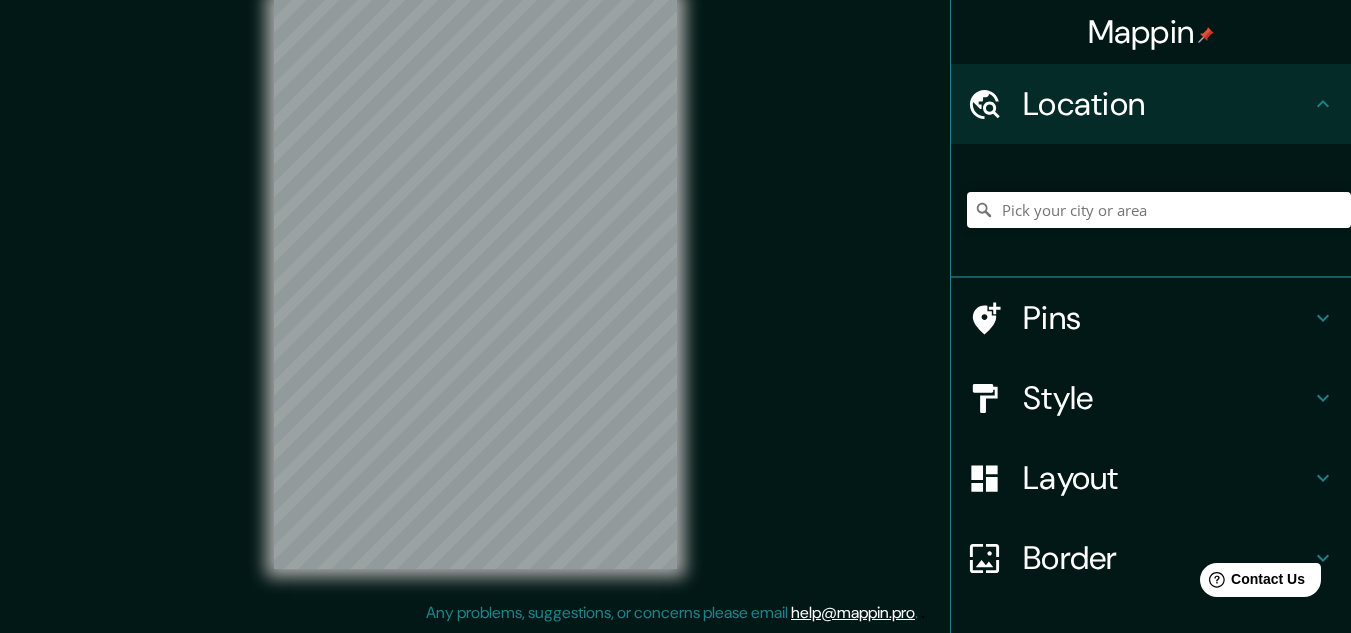scroll, scrollTop: 0, scrollLeft: 0, axis: both 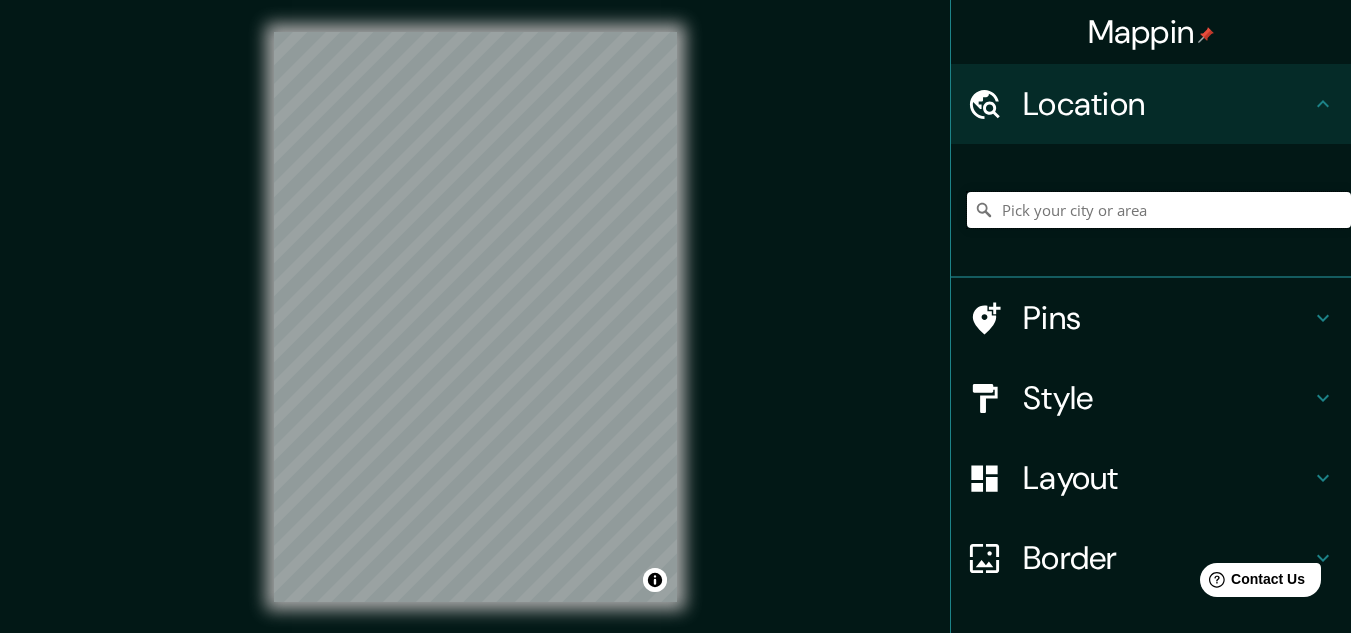 click at bounding box center [1159, 210] 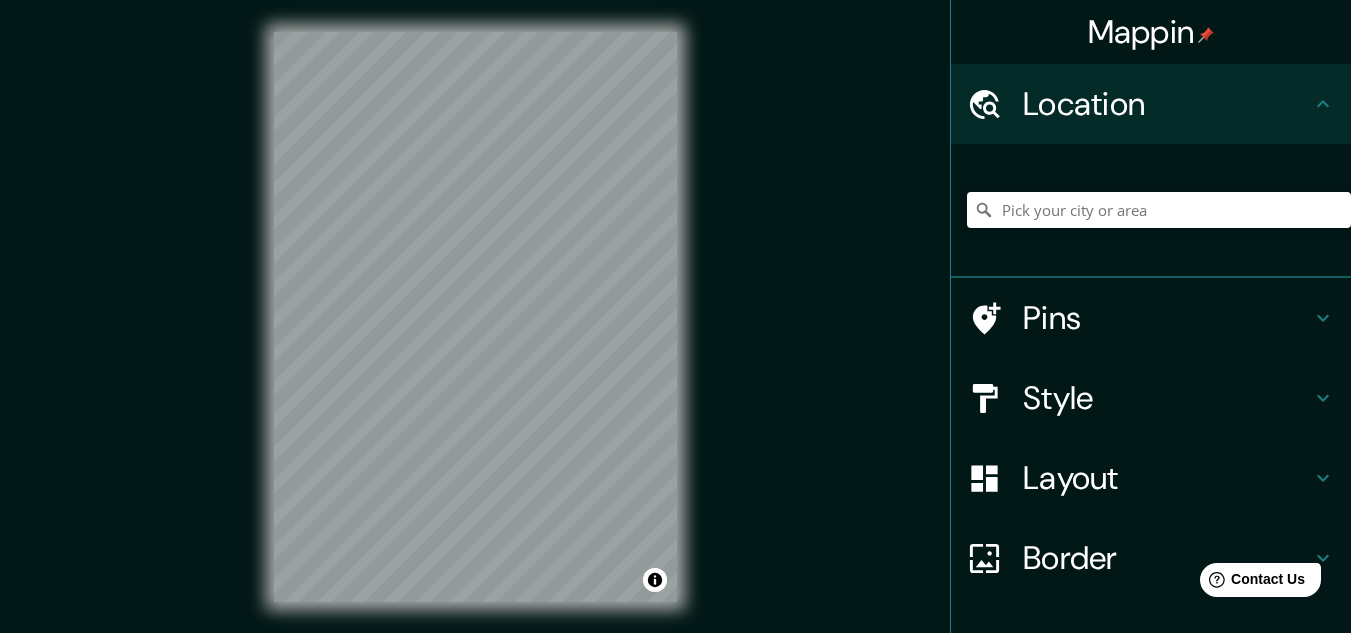 click on "Location" at bounding box center [1167, 104] 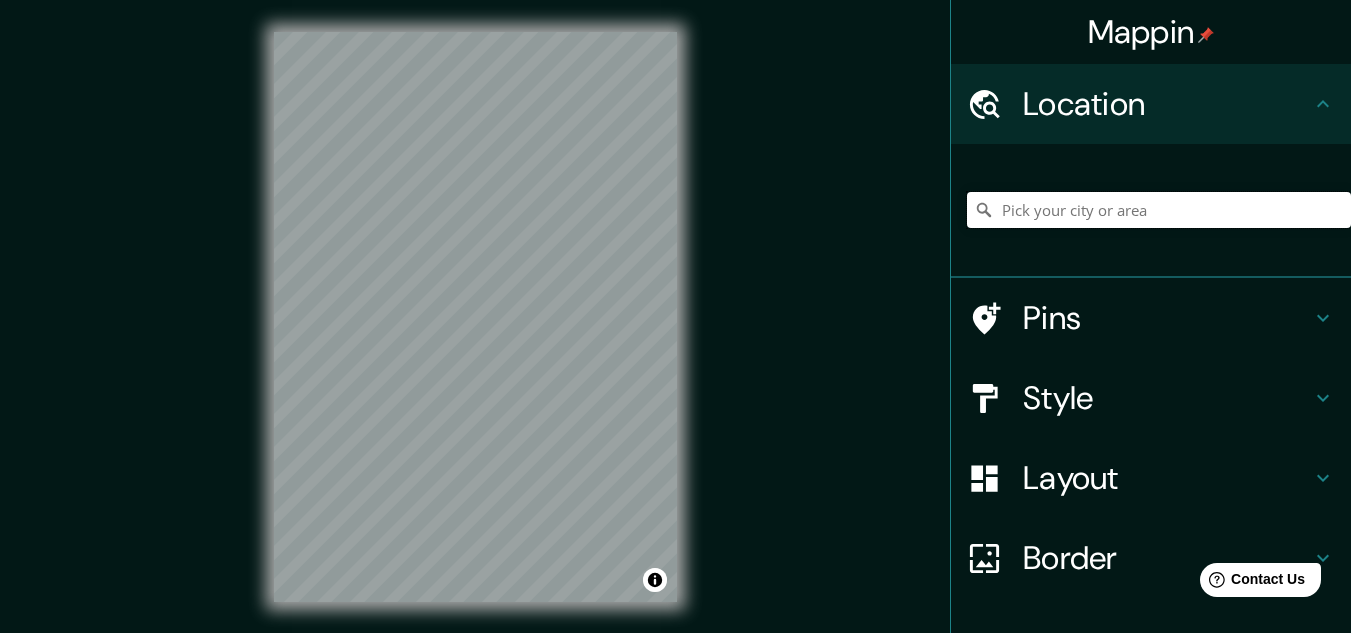 click at bounding box center [1159, 210] 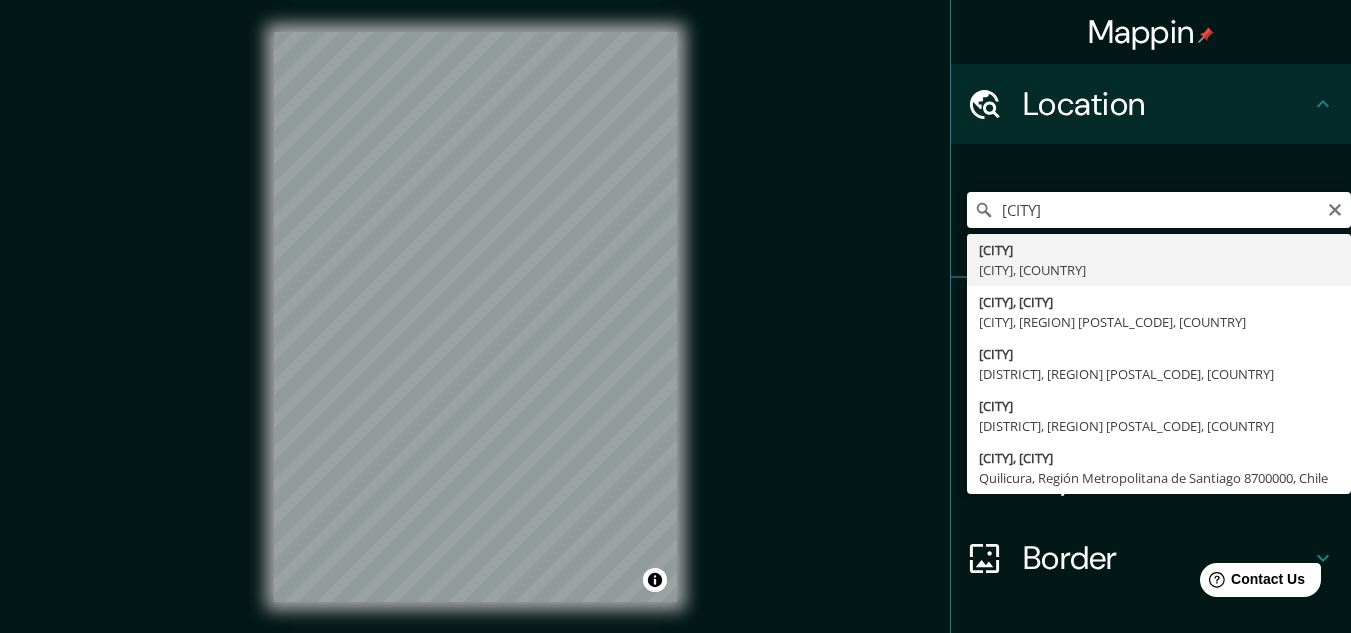 type on "[CITY], [CITY], [COUNTRY]" 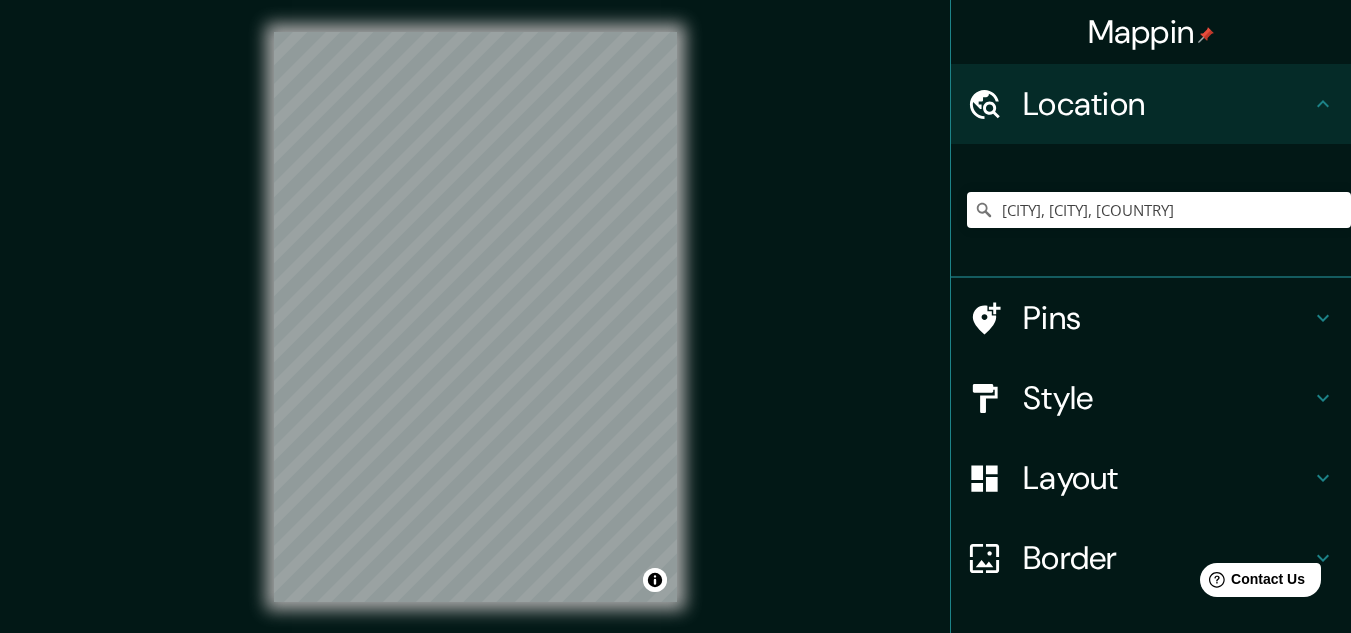 scroll, scrollTop: 132, scrollLeft: 0, axis: vertical 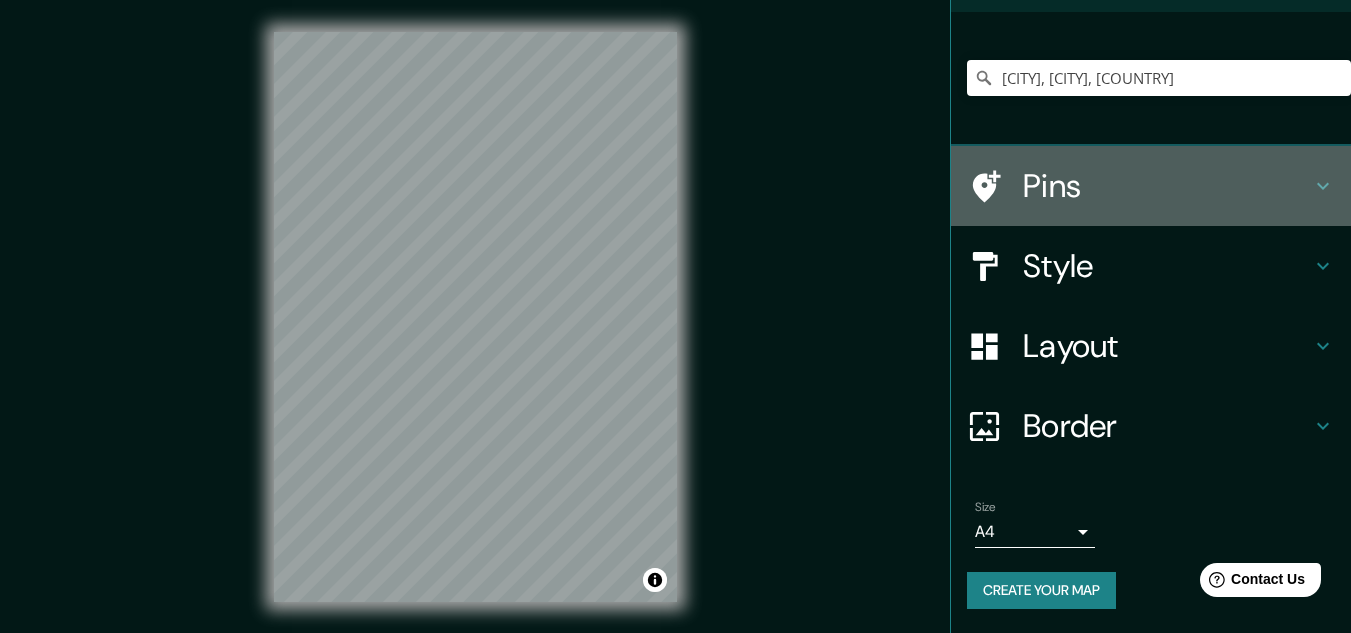 click on "Pins" at bounding box center [1151, 186] 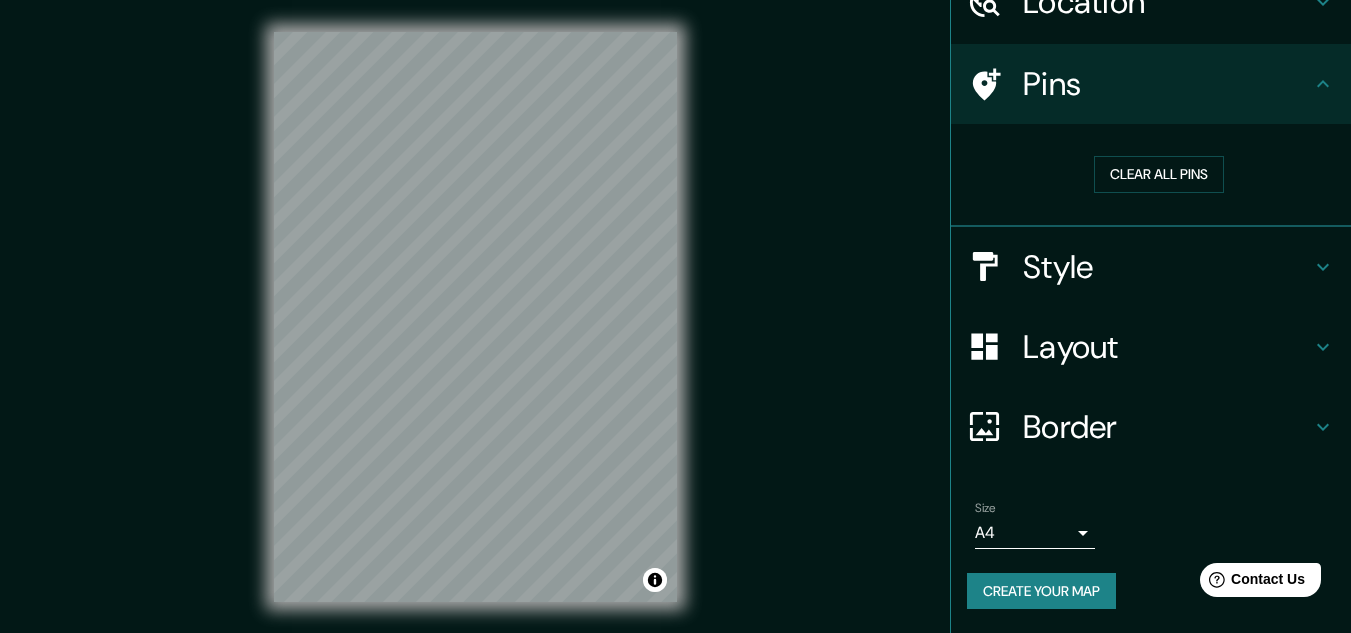 scroll, scrollTop: 102, scrollLeft: 0, axis: vertical 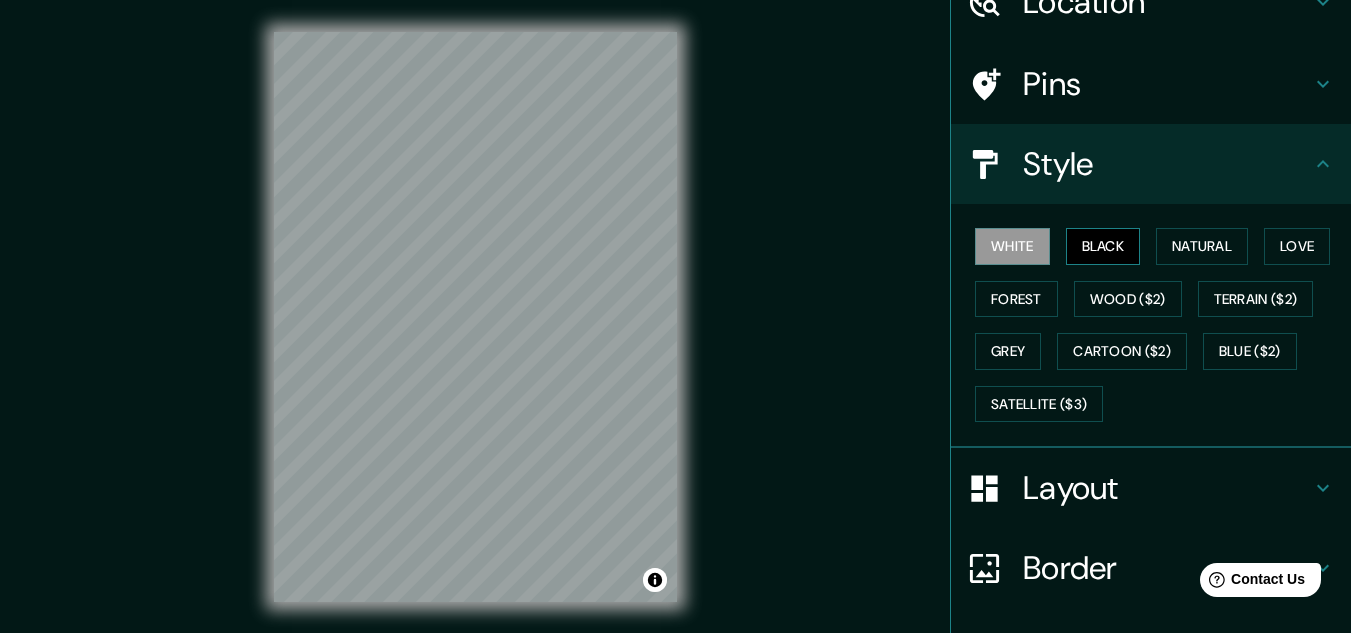 click on "Black" at bounding box center (1103, 246) 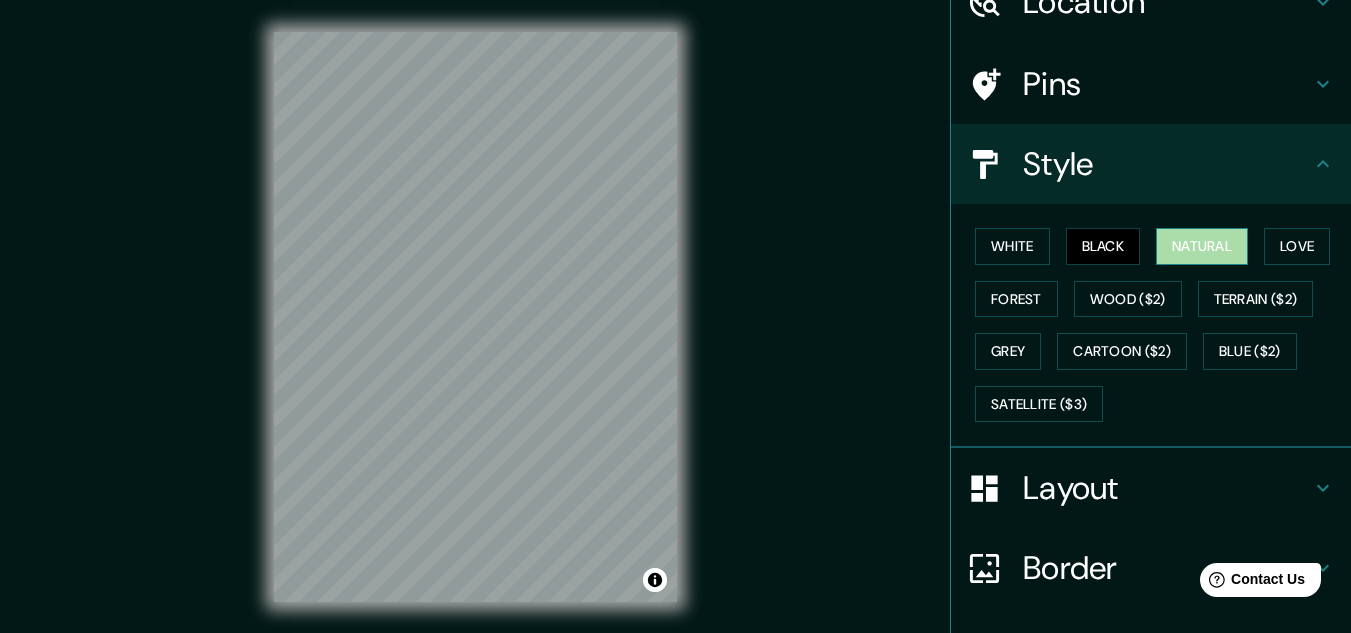 click on "Natural" at bounding box center [1202, 246] 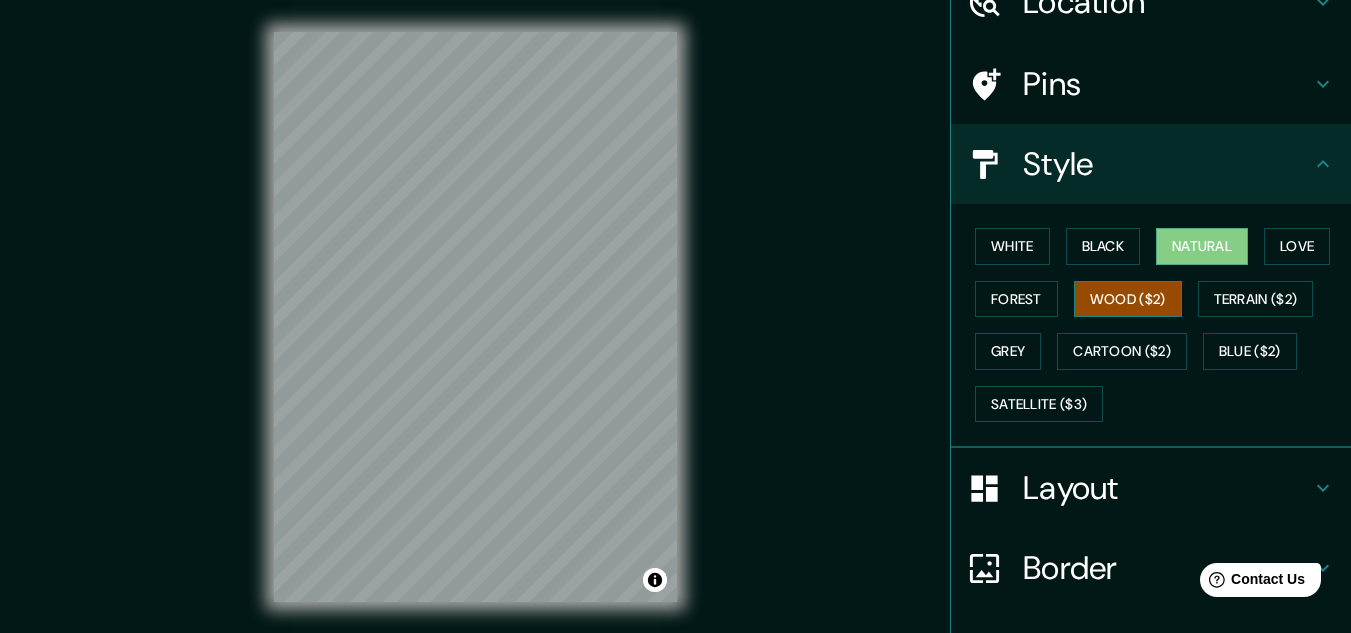 click on "Wood ($2)" at bounding box center [1128, 299] 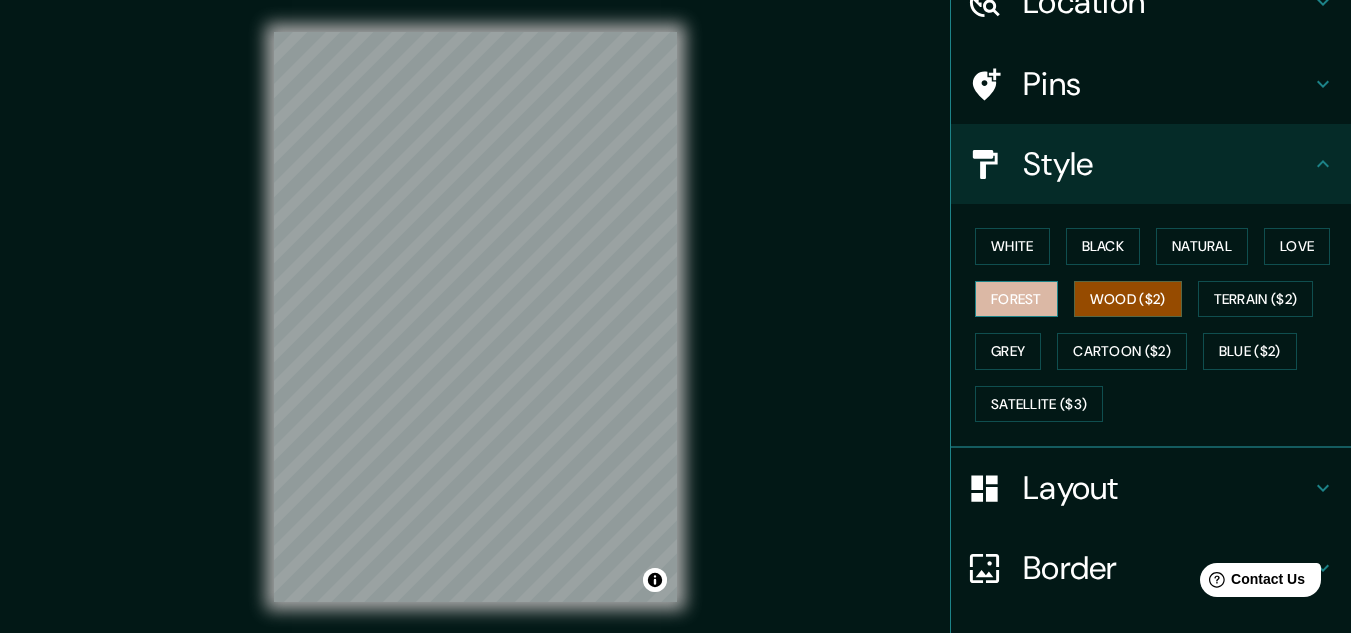 click on "Forest" at bounding box center [1016, 299] 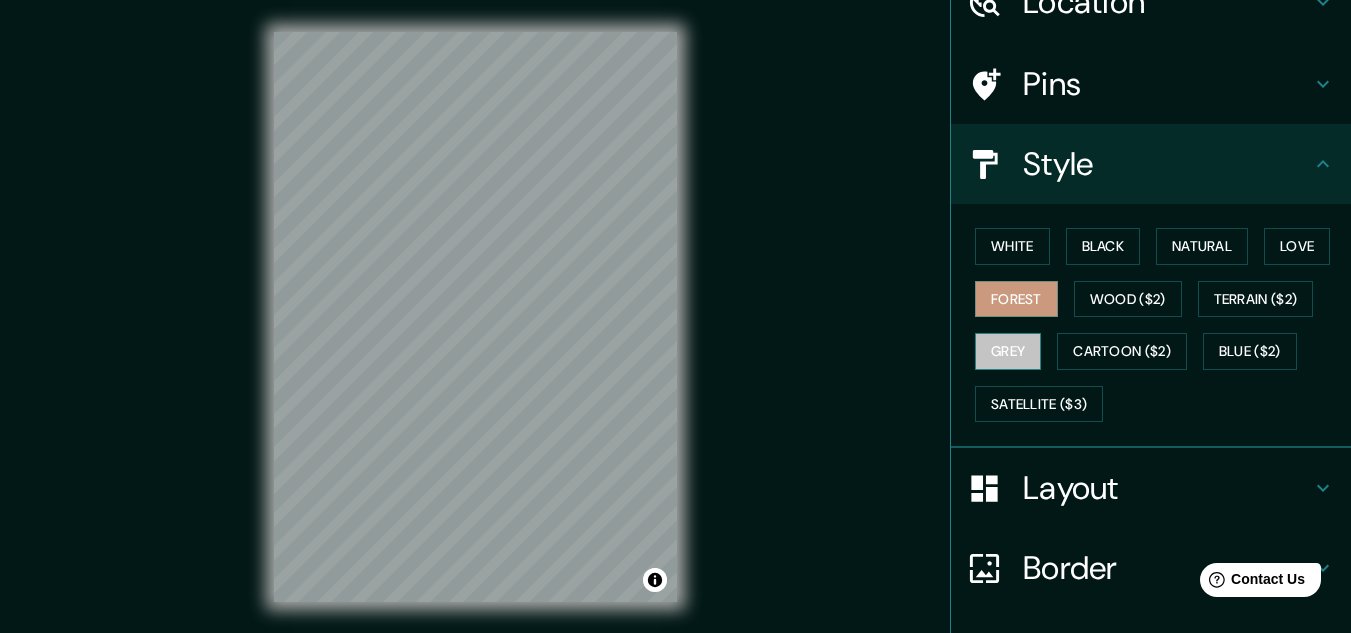 click on "Grey" at bounding box center (1008, 351) 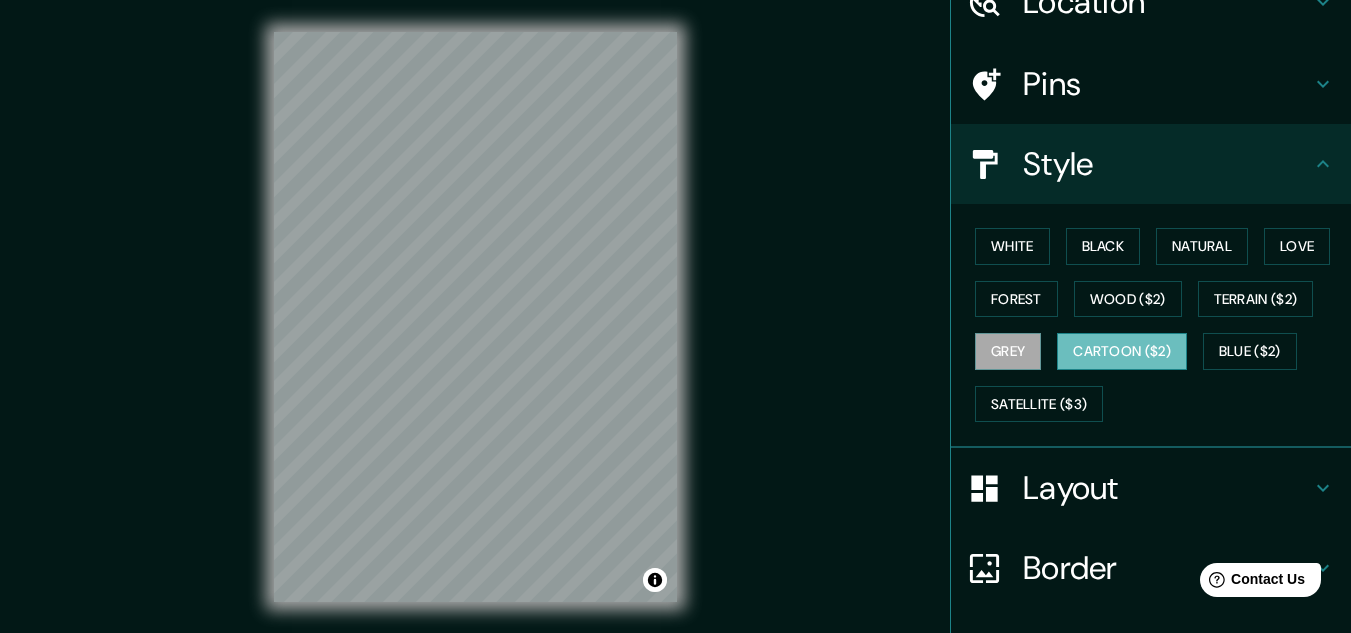 click on "Cartoon ($2)" at bounding box center [1122, 351] 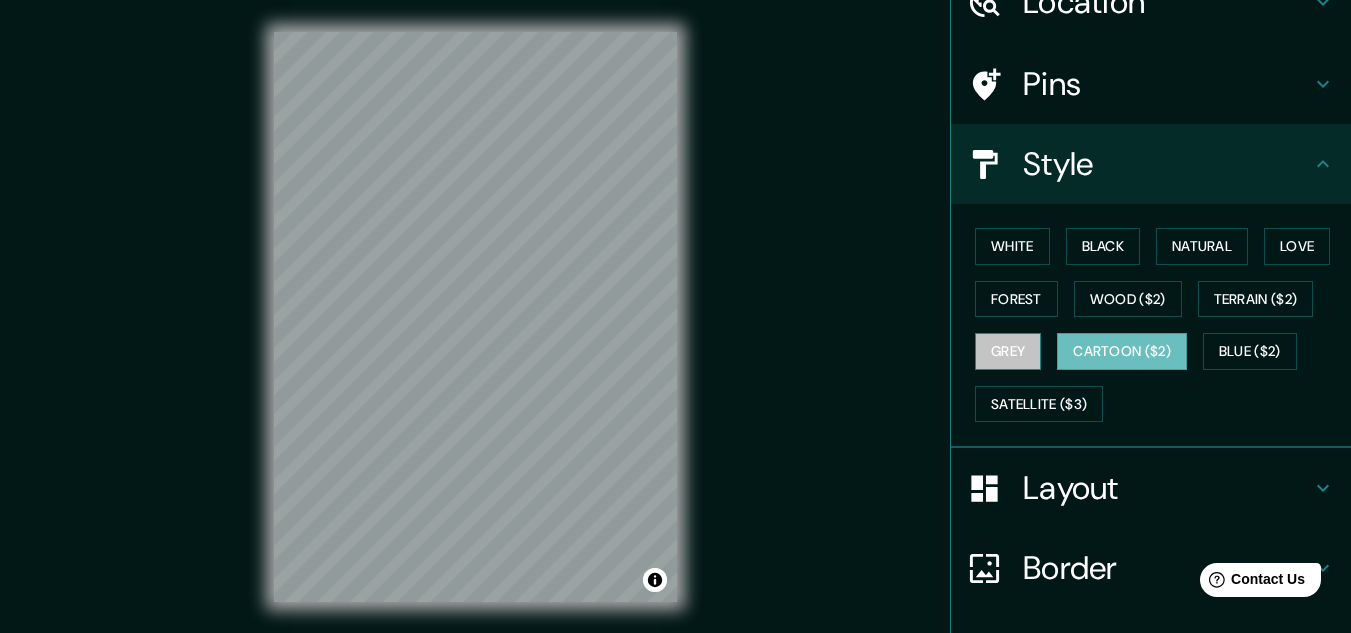 click on "Grey" at bounding box center (1008, 351) 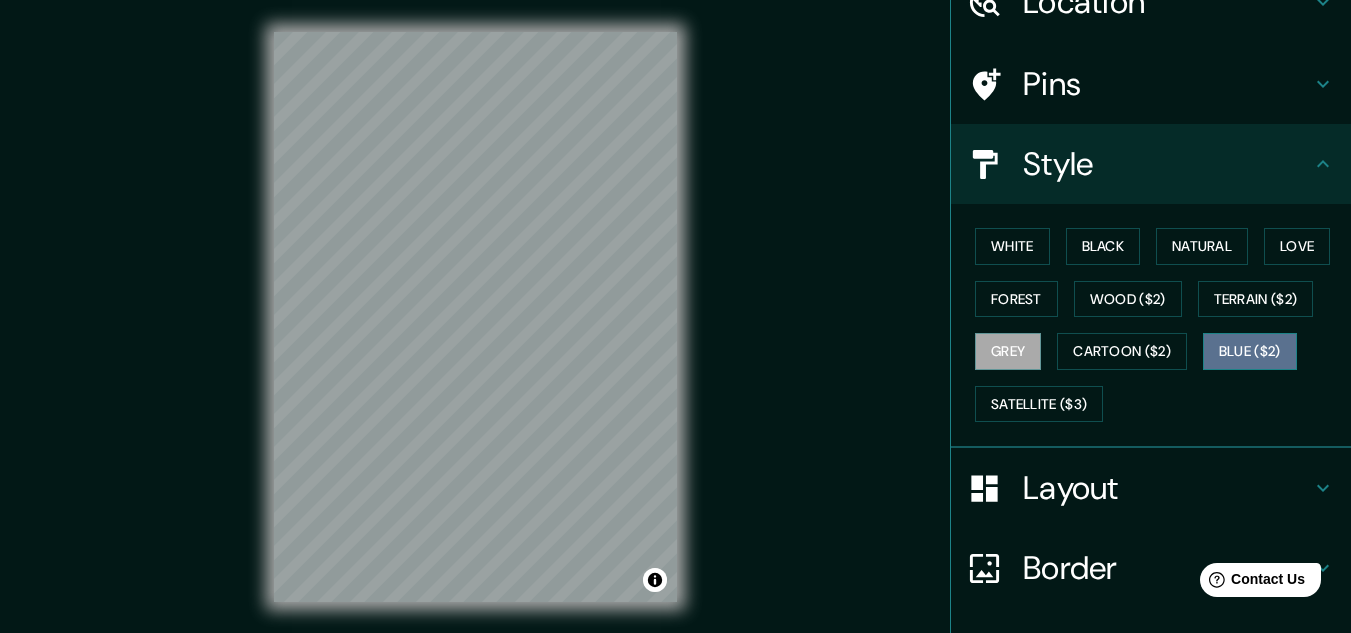 click on "Blue ($2)" at bounding box center [1250, 351] 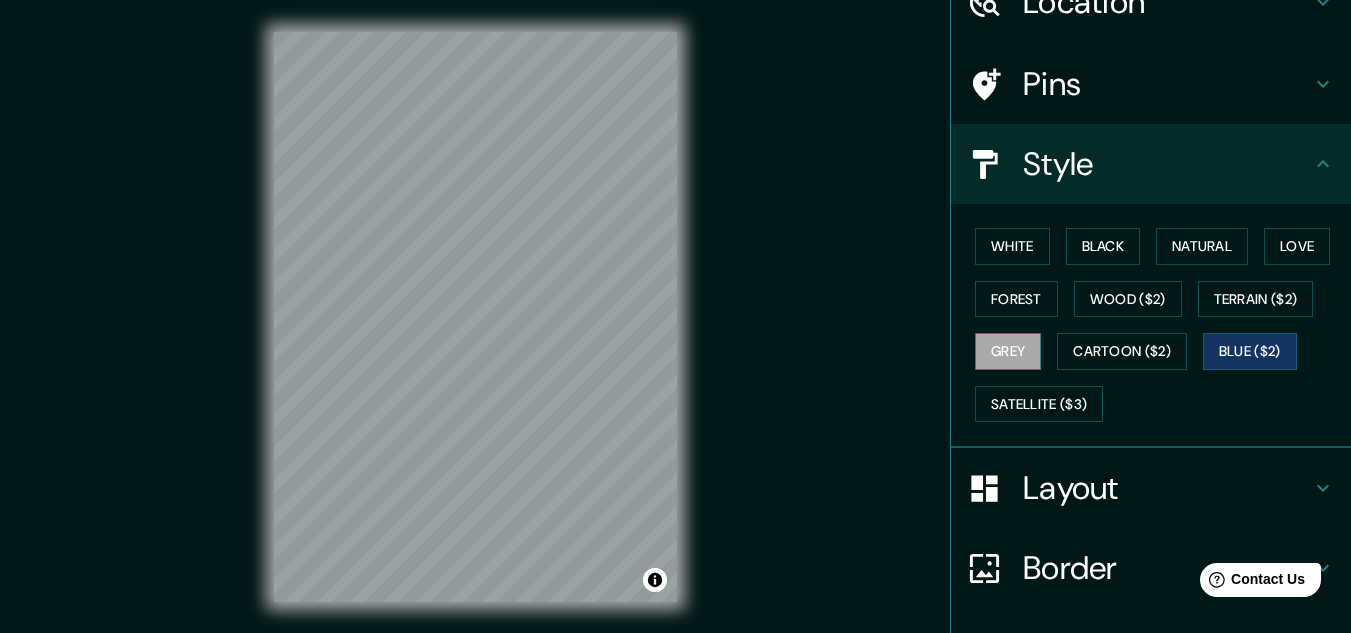 click on "Grey" at bounding box center (1008, 351) 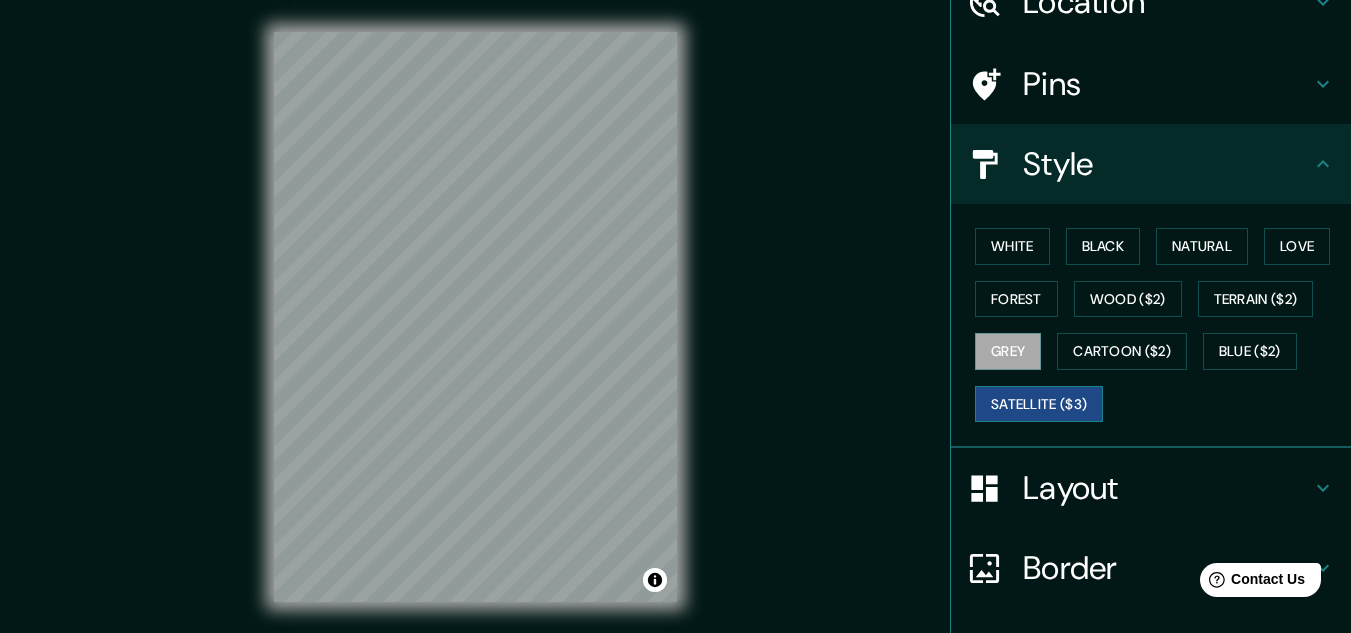click on "Satellite ($3)" at bounding box center [1039, 404] 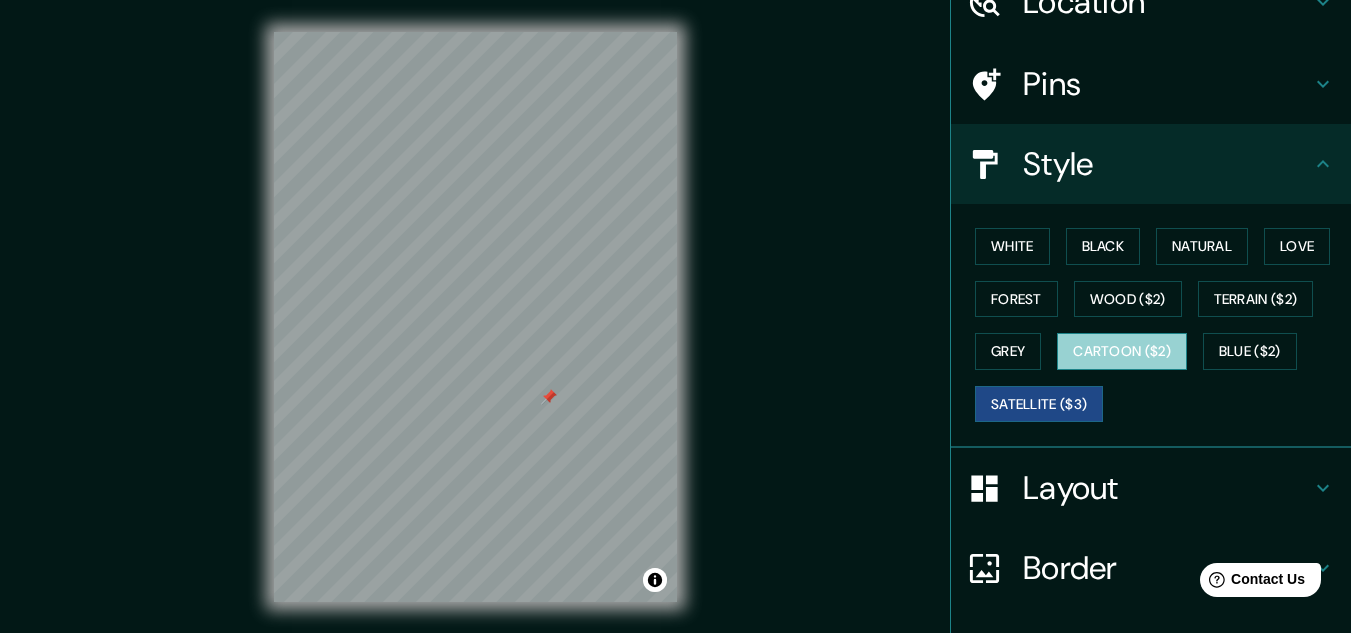 click on "Cartoon ($2)" at bounding box center [1122, 351] 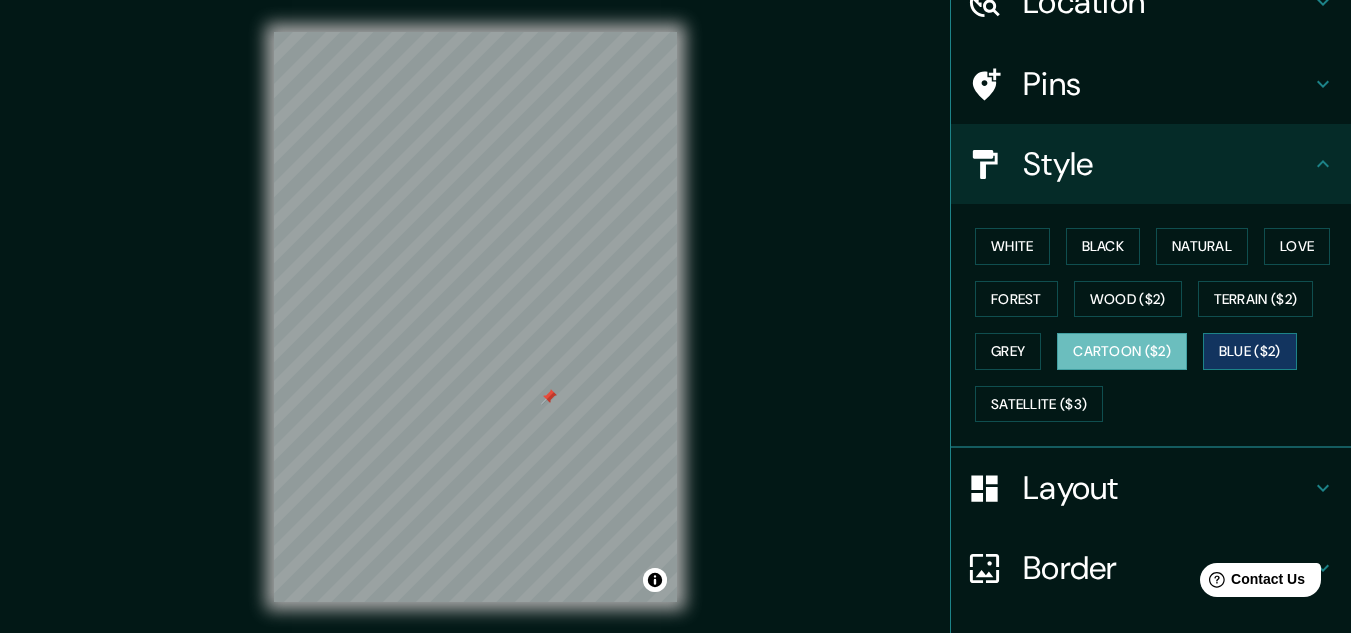click on "Blue ($2)" at bounding box center [1250, 351] 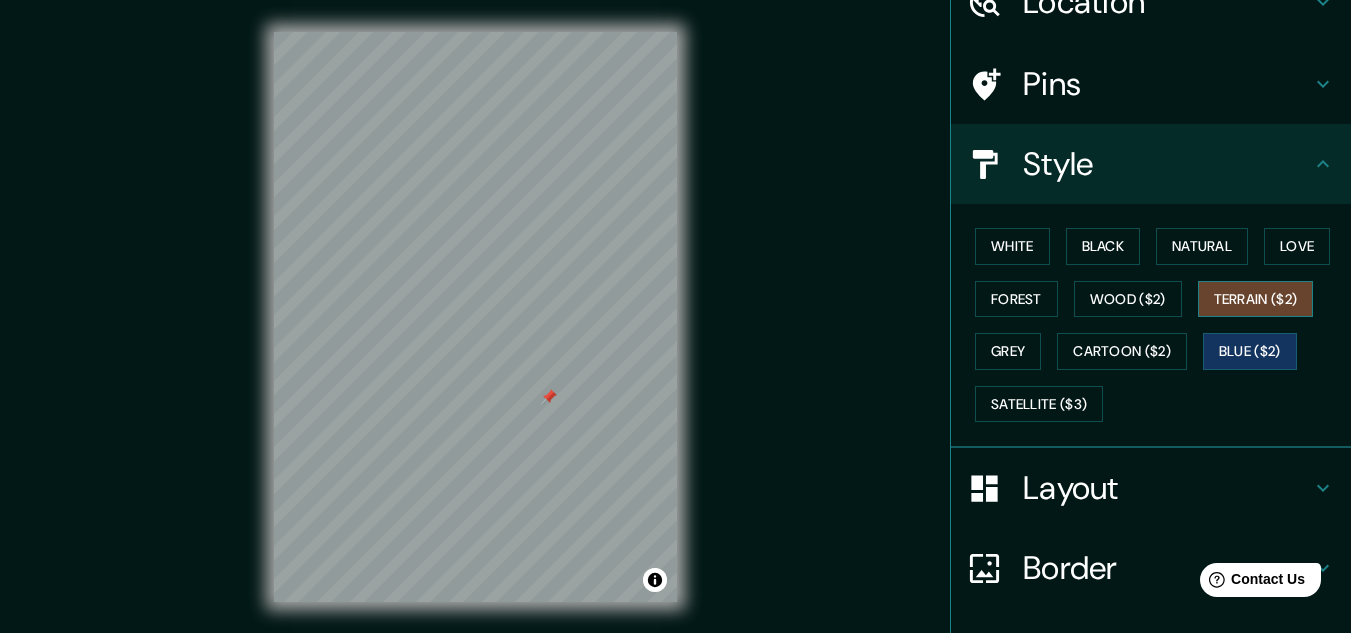click on "Terrain ($2)" at bounding box center (1256, 299) 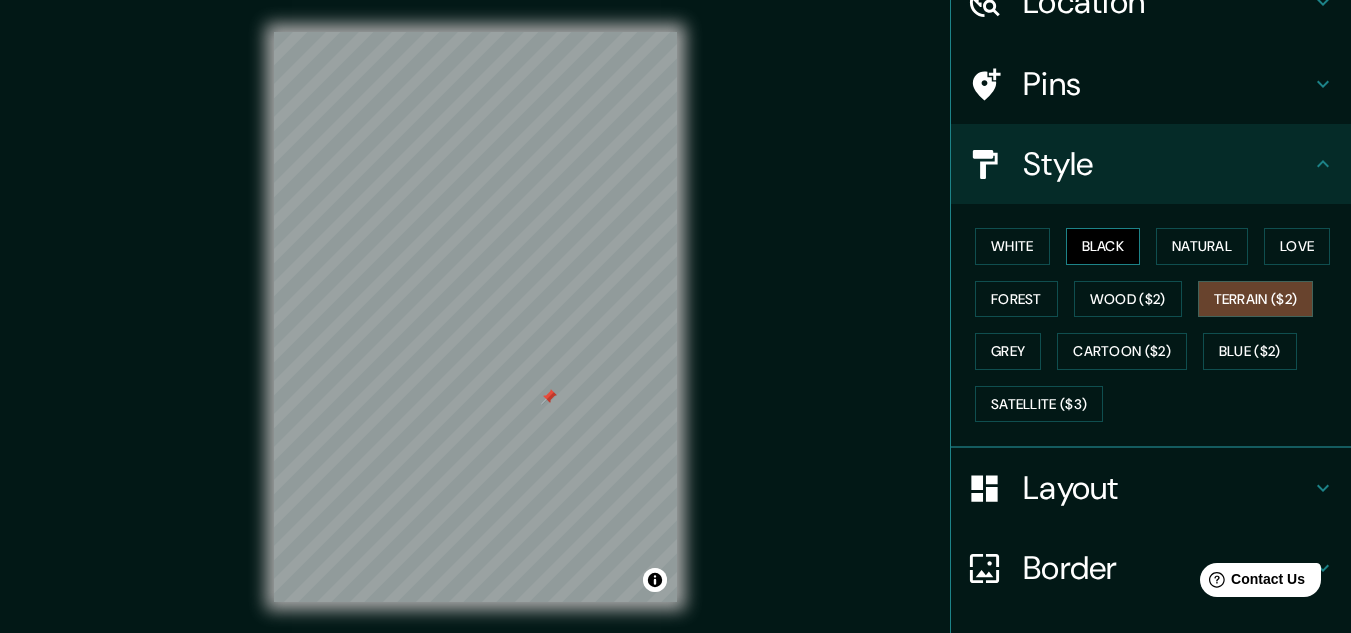click on "Black" at bounding box center (1103, 246) 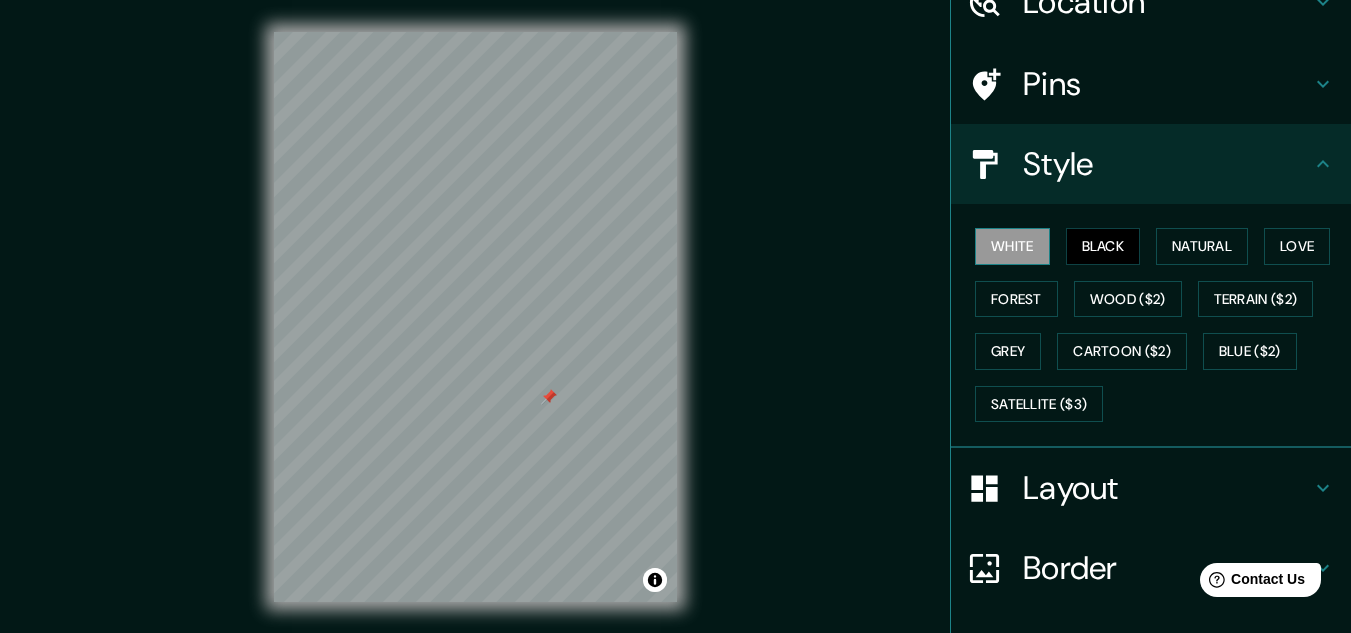 click on "White" at bounding box center [1012, 246] 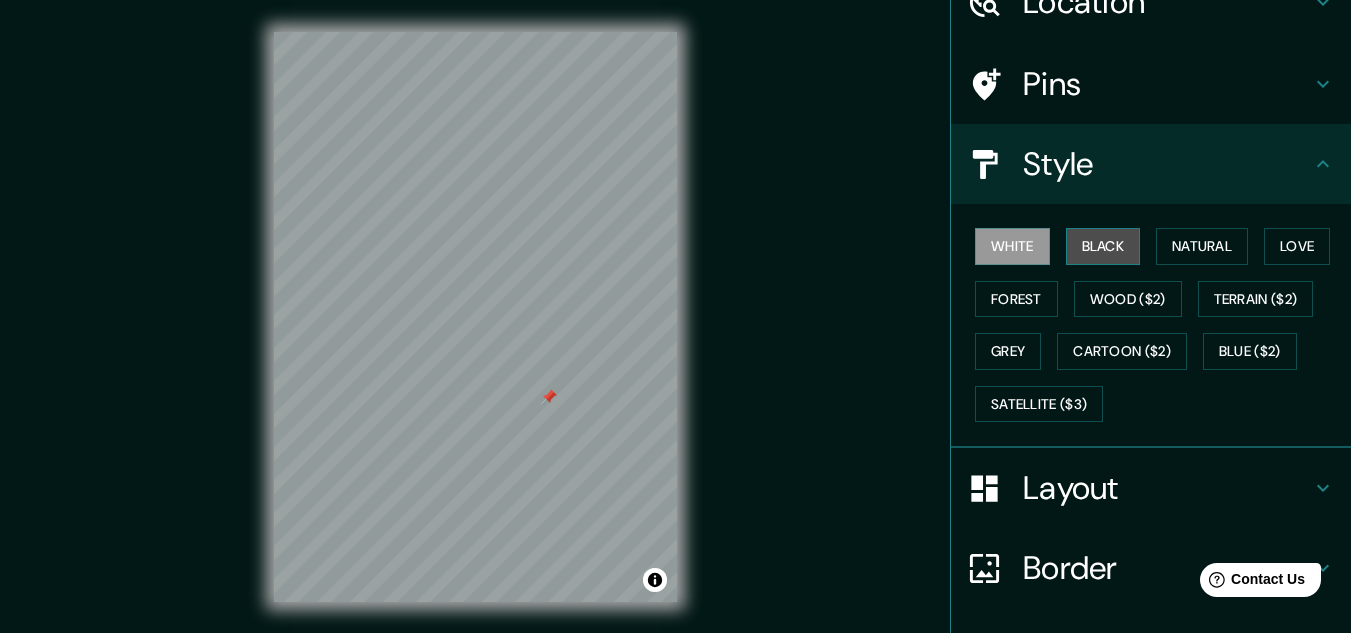 click on "Black" at bounding box center [1103, 246] 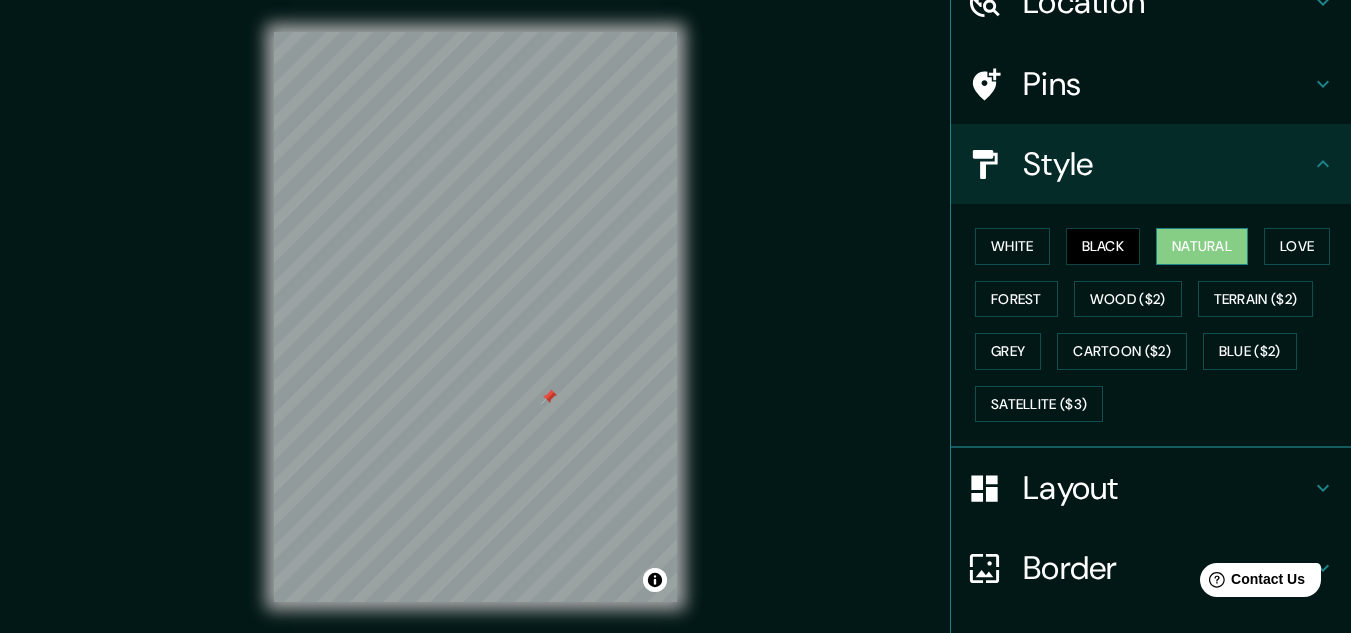 click on "Natural" at bounding box center (1202, 246) 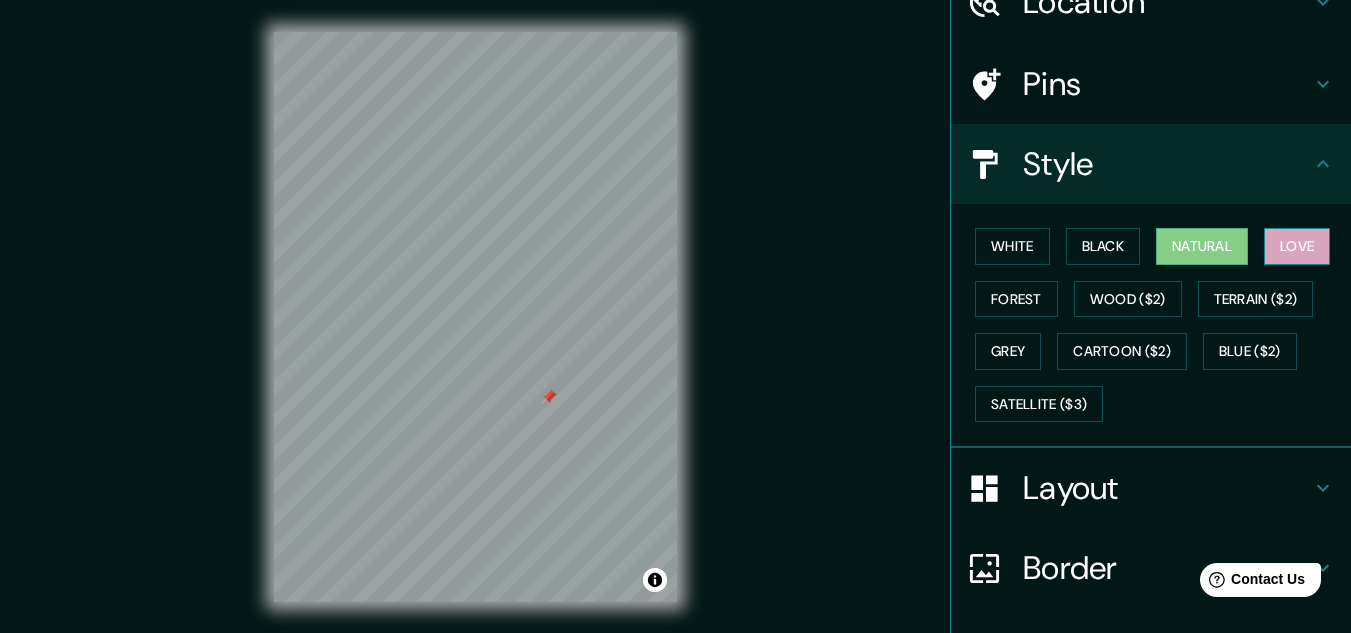 click on "Love" at bounding box center [1297, 246] 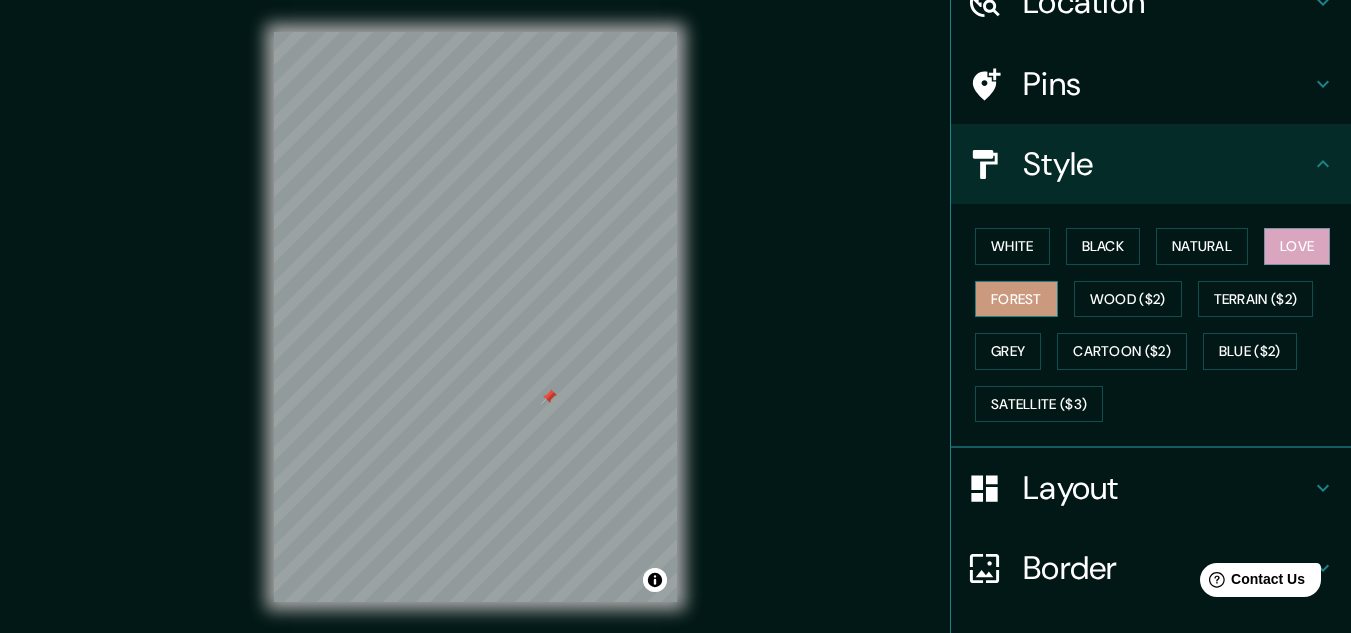 click on "Forest" at bounding box center (1016, 299) 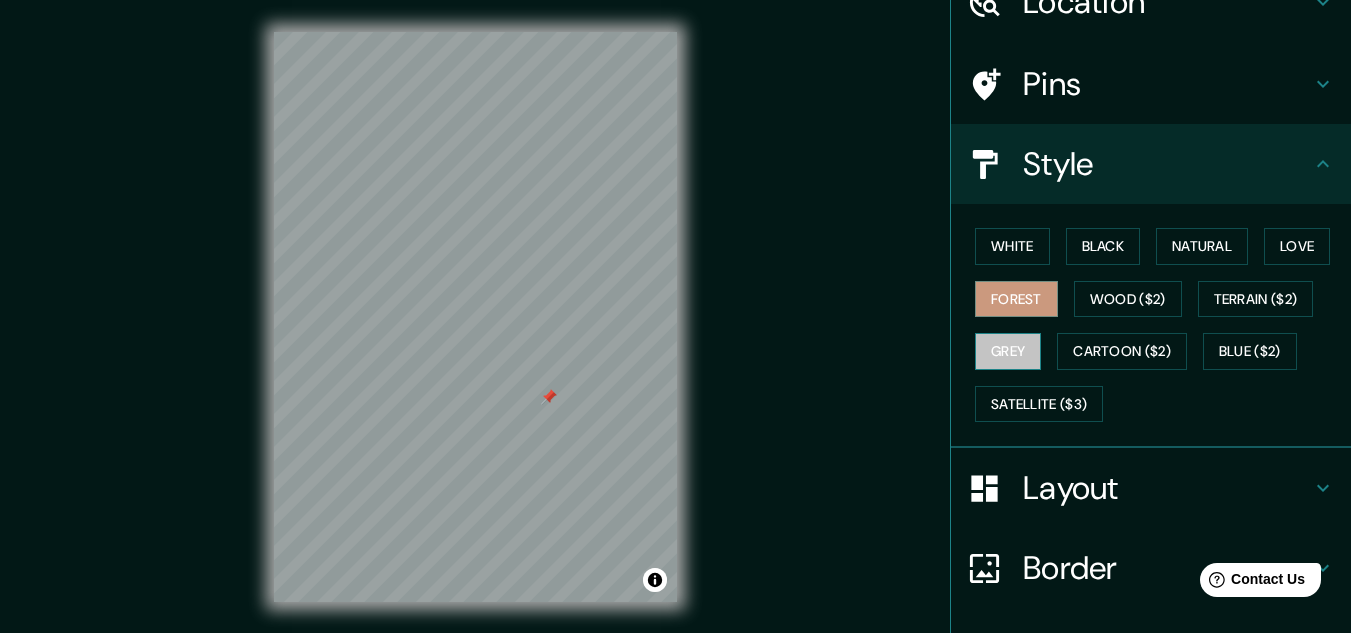 click on "Grey" at bounding box center (1008, 351) 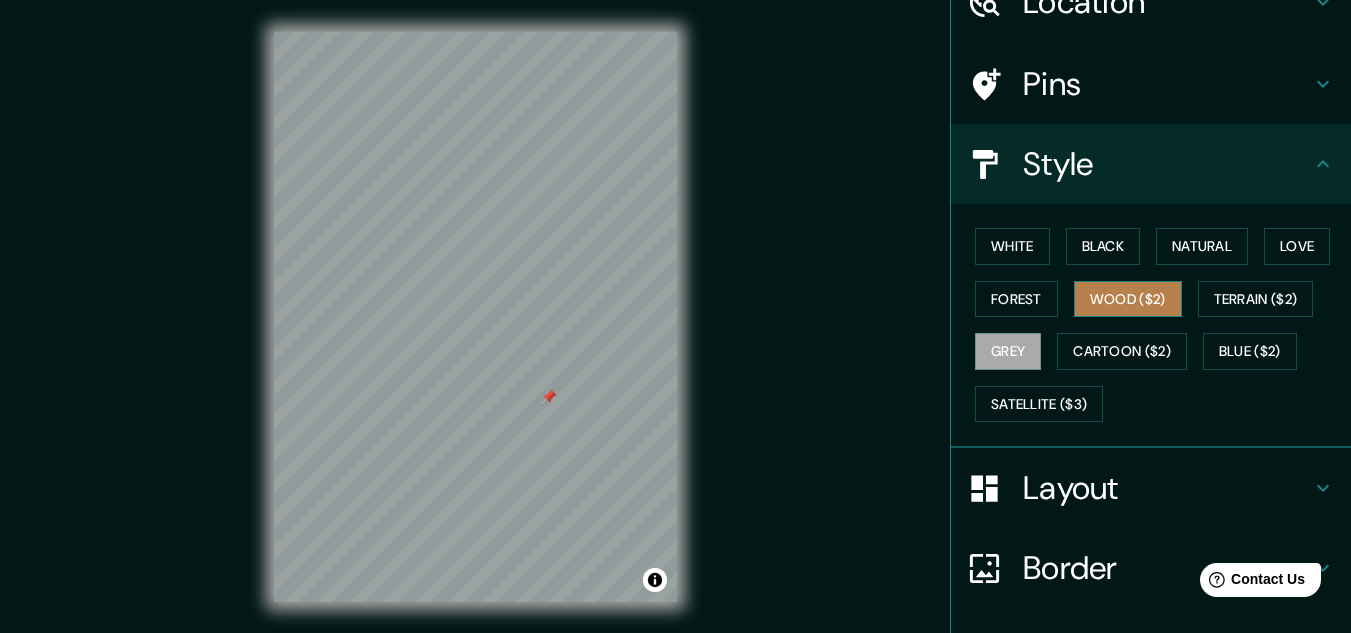 click on "Wood ($2)" at bounding box center (1128, 299) 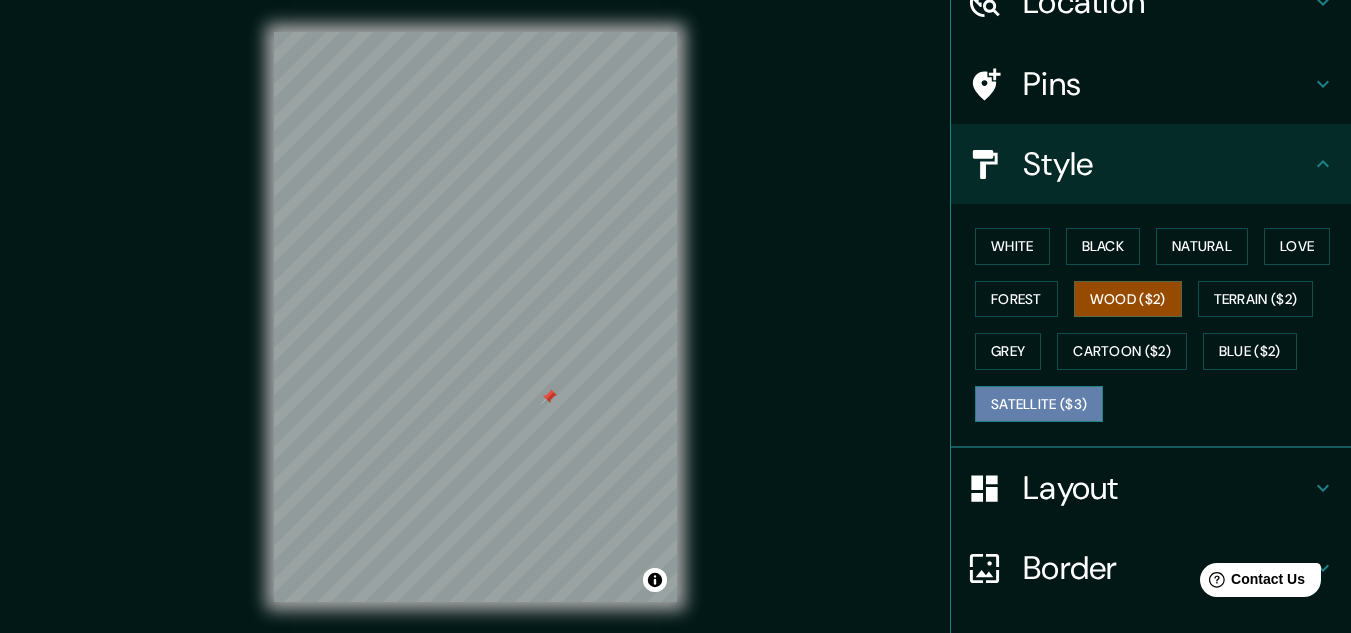 click on "Satellite ($3)" at bounding box center (1039, 404) 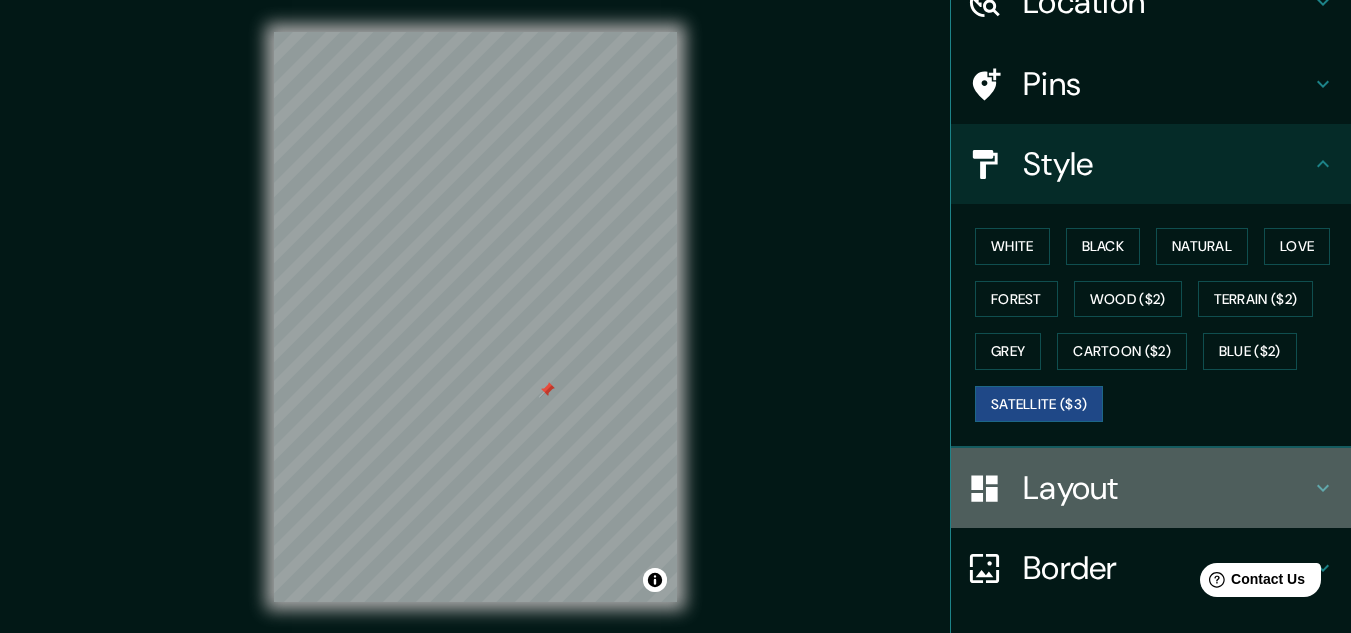 click 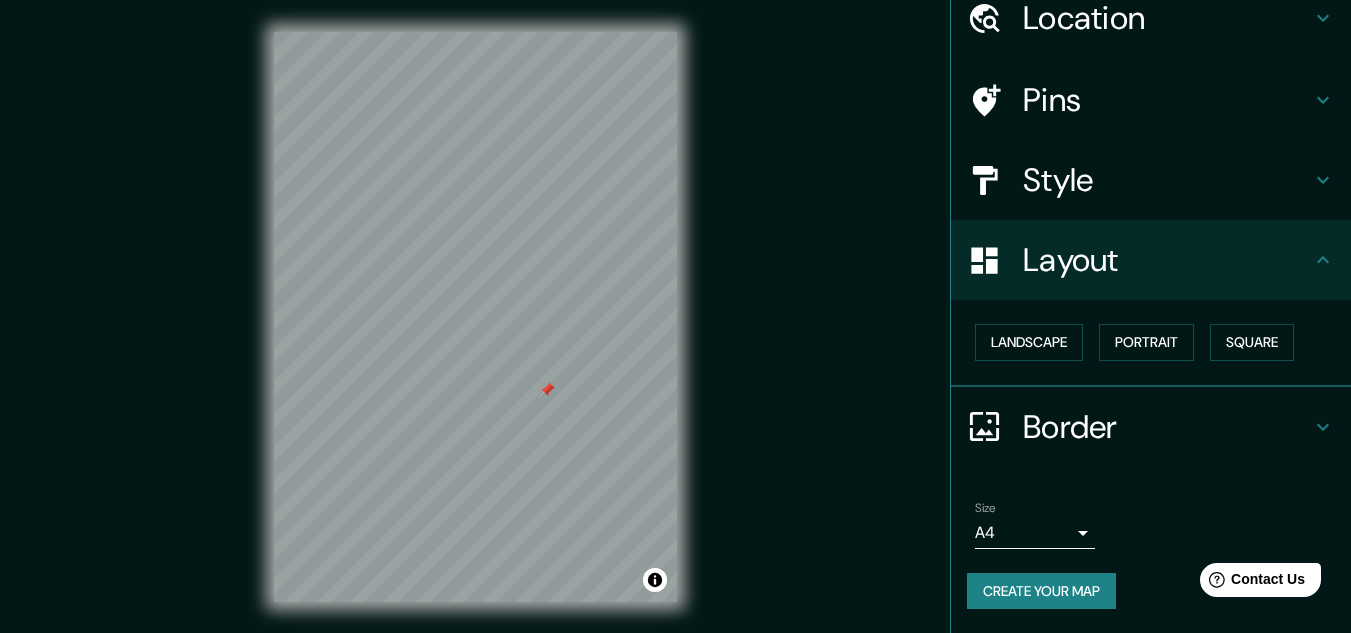 scroll, scrollTop: 86, scrollLeft: 0, axis: vertical 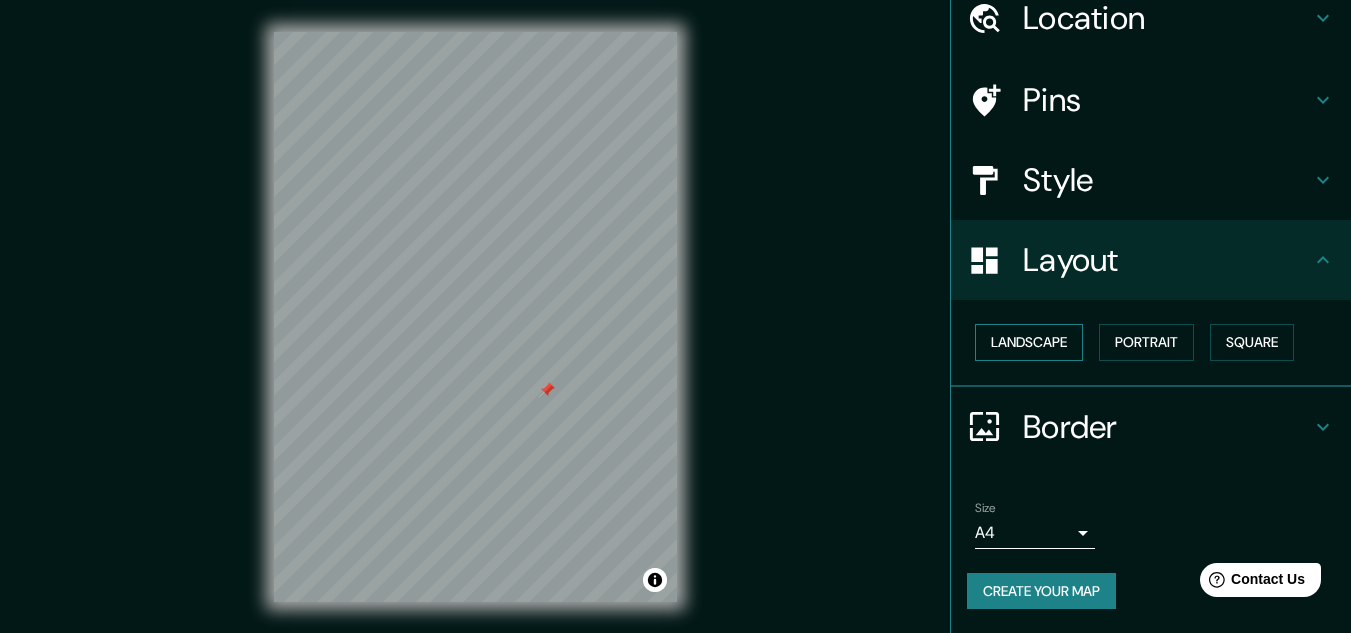 click on "Landscape" at bounding box center (1029, 342) 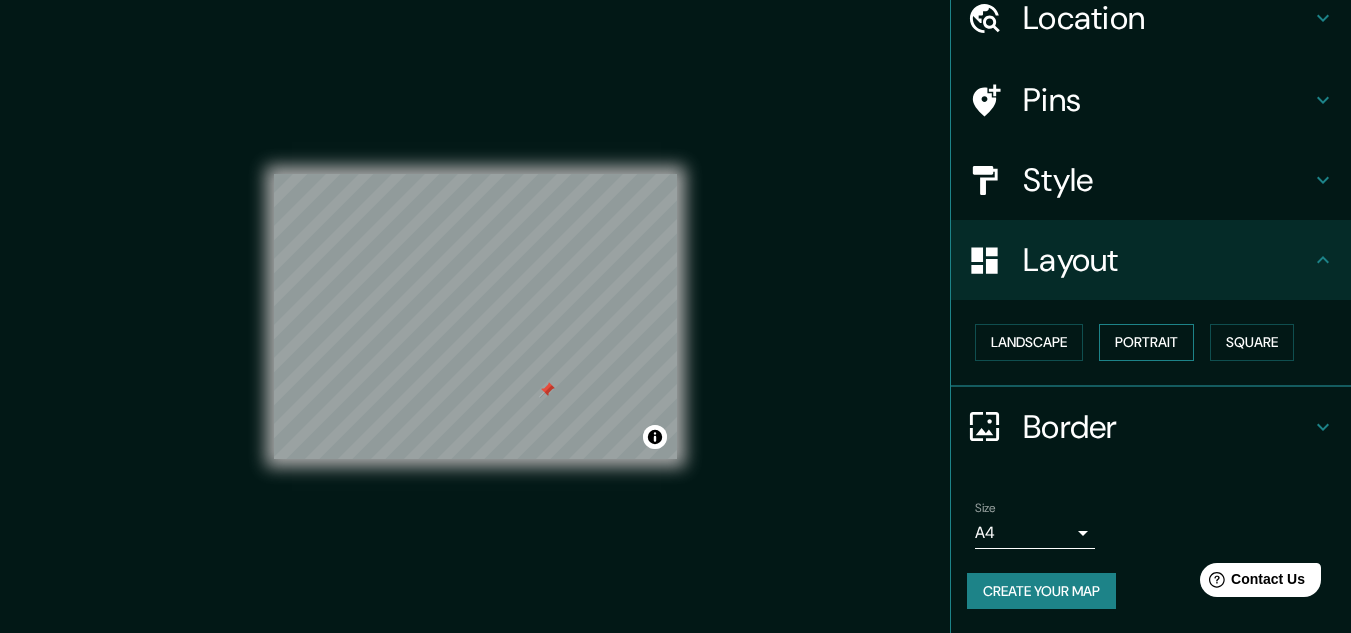 click on "Portrait" at bounding box center [1146, 342] 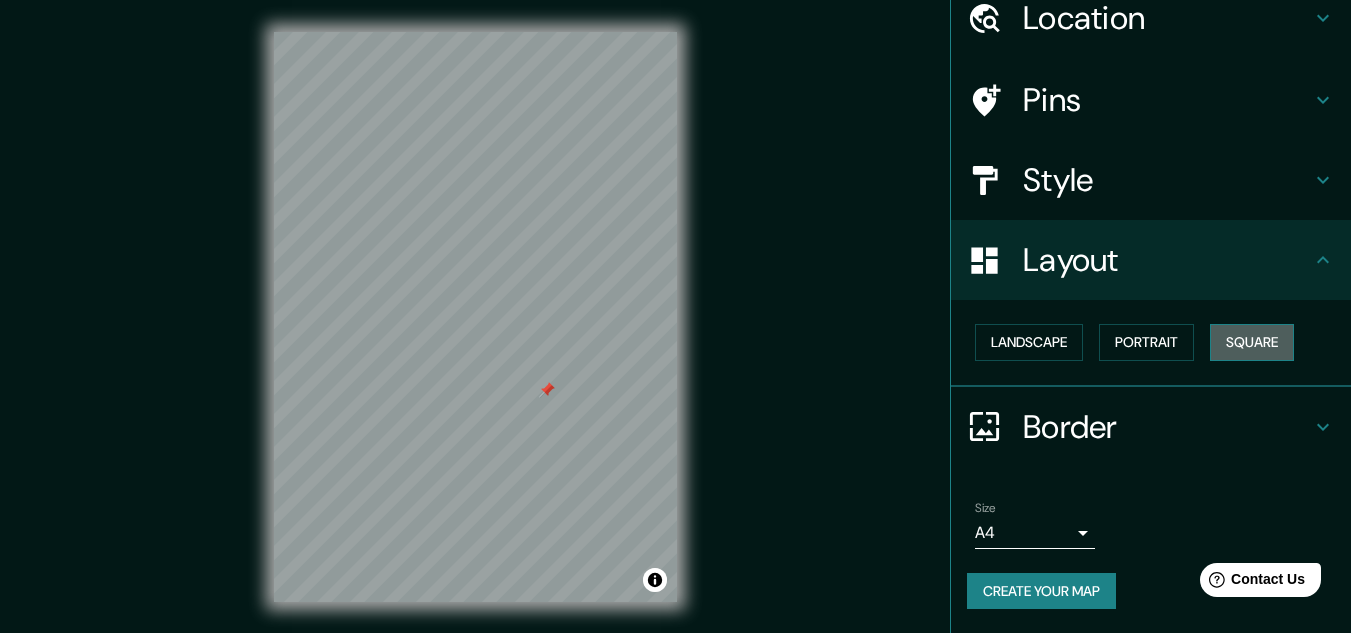 click on "Square" at bounding box center (1252, 342) 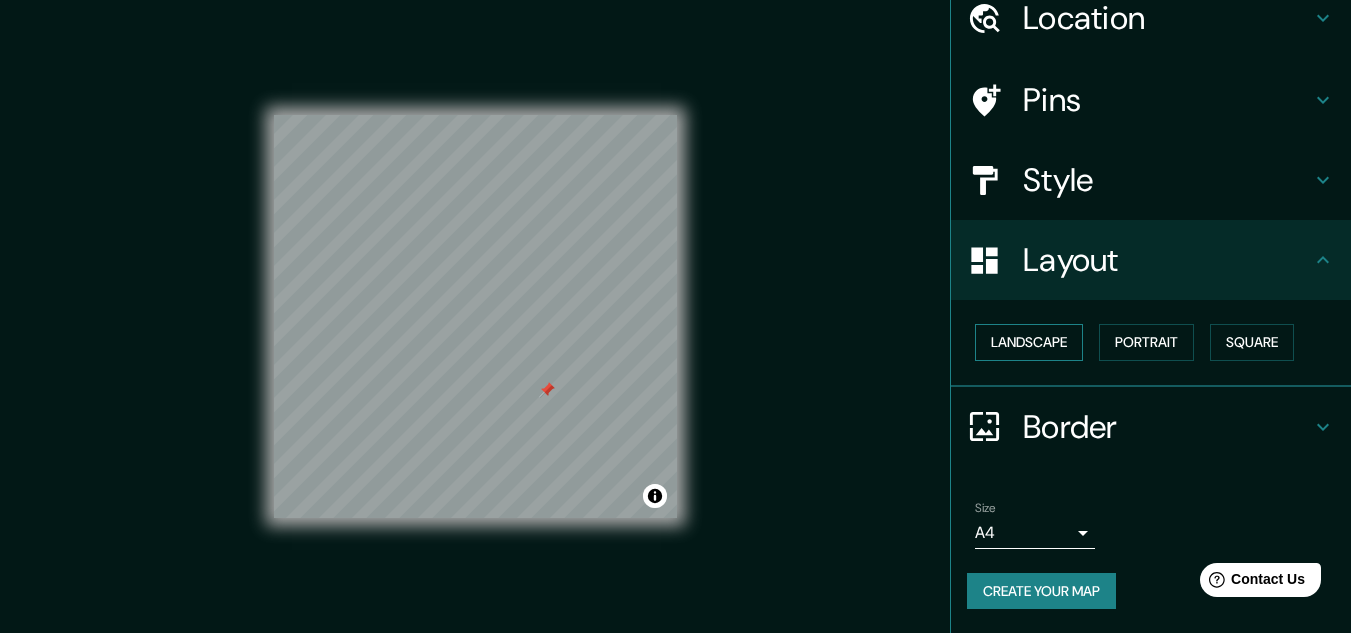 click on "Landscape" at bounding box center [1029, 342] 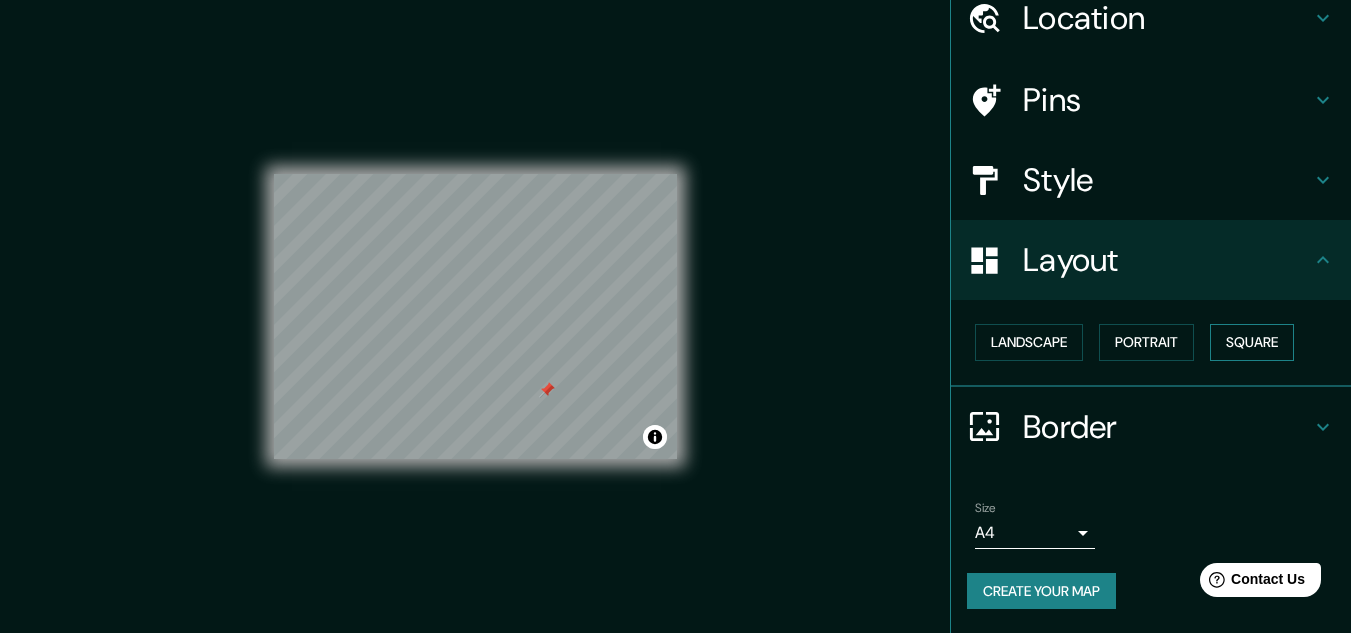 click on "Square" at bounding box center (1252, 342) 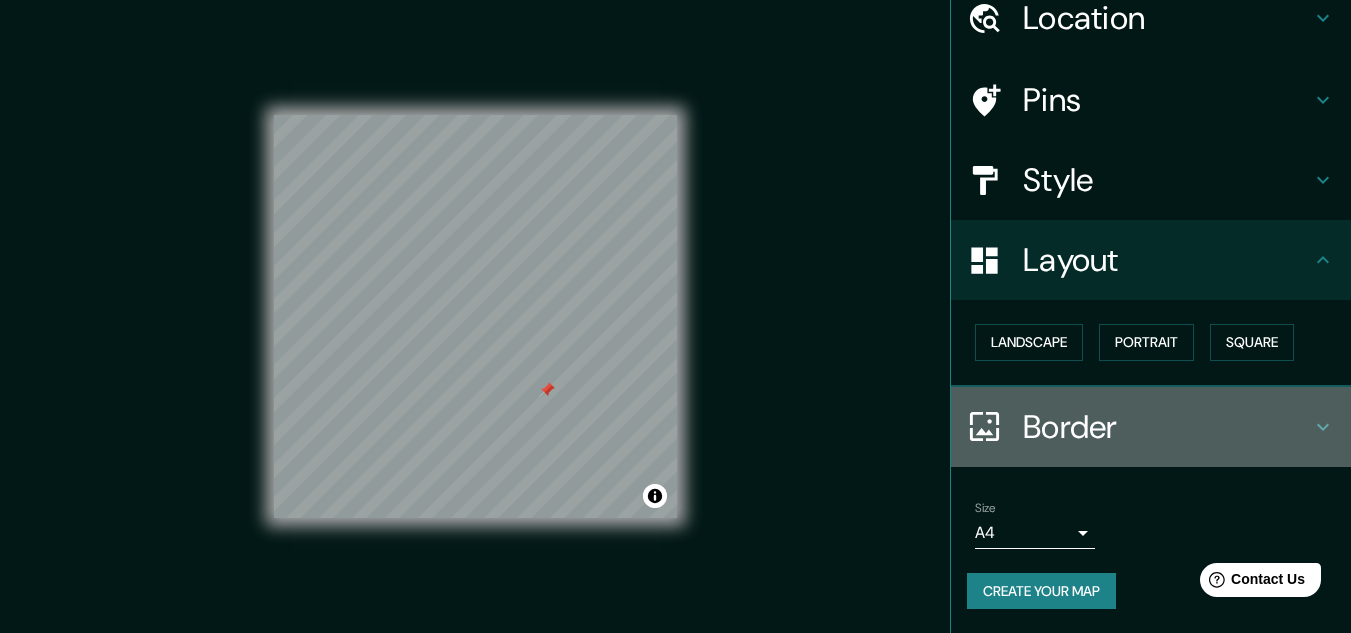 click 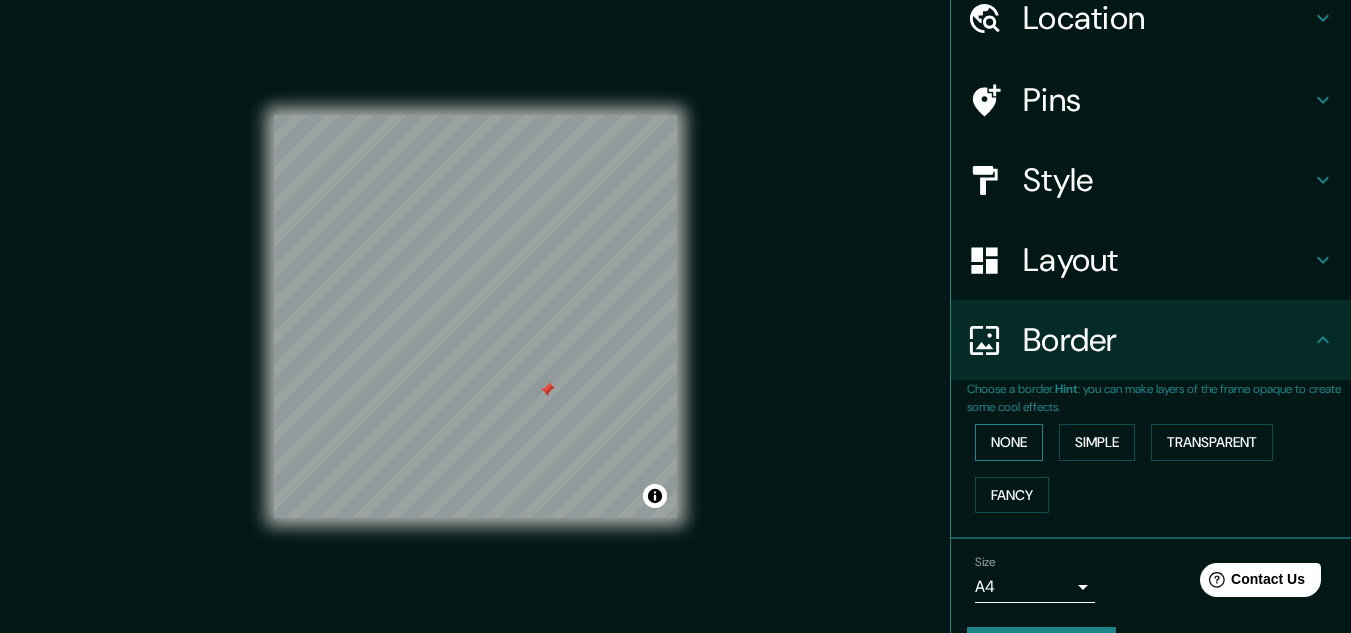 click on "None" at bounding box center (1009, 442) 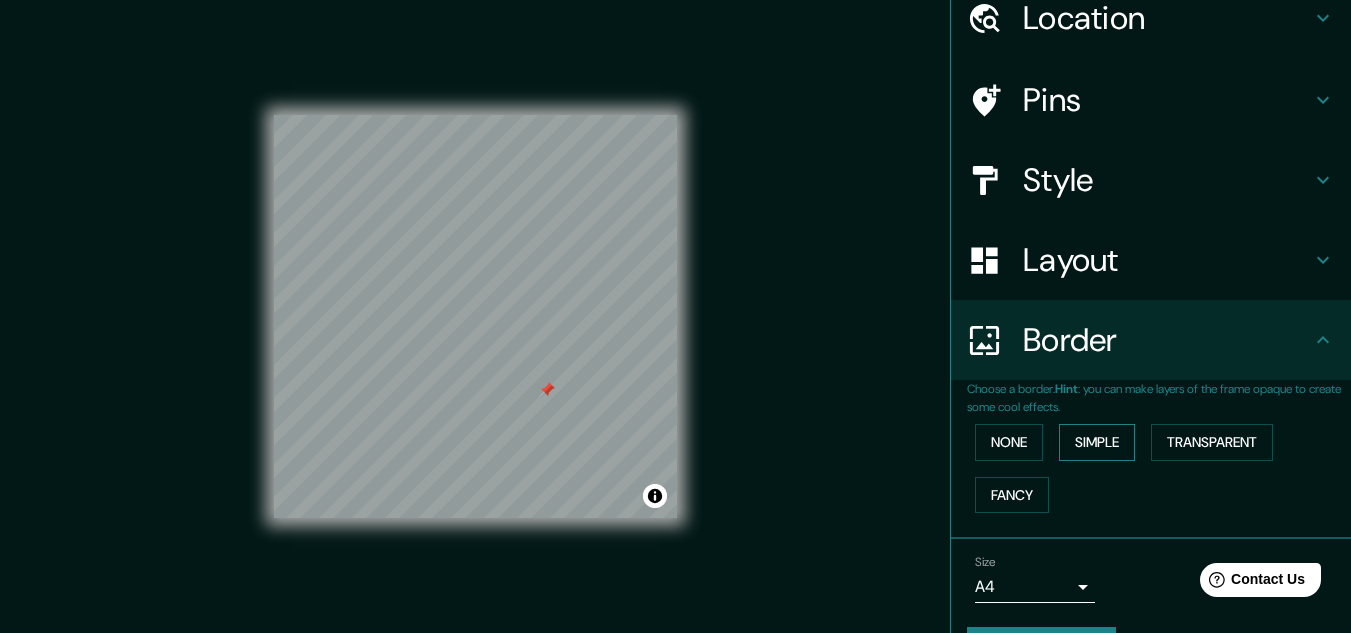 click on "Simple" at bounding box center (1097, 442) 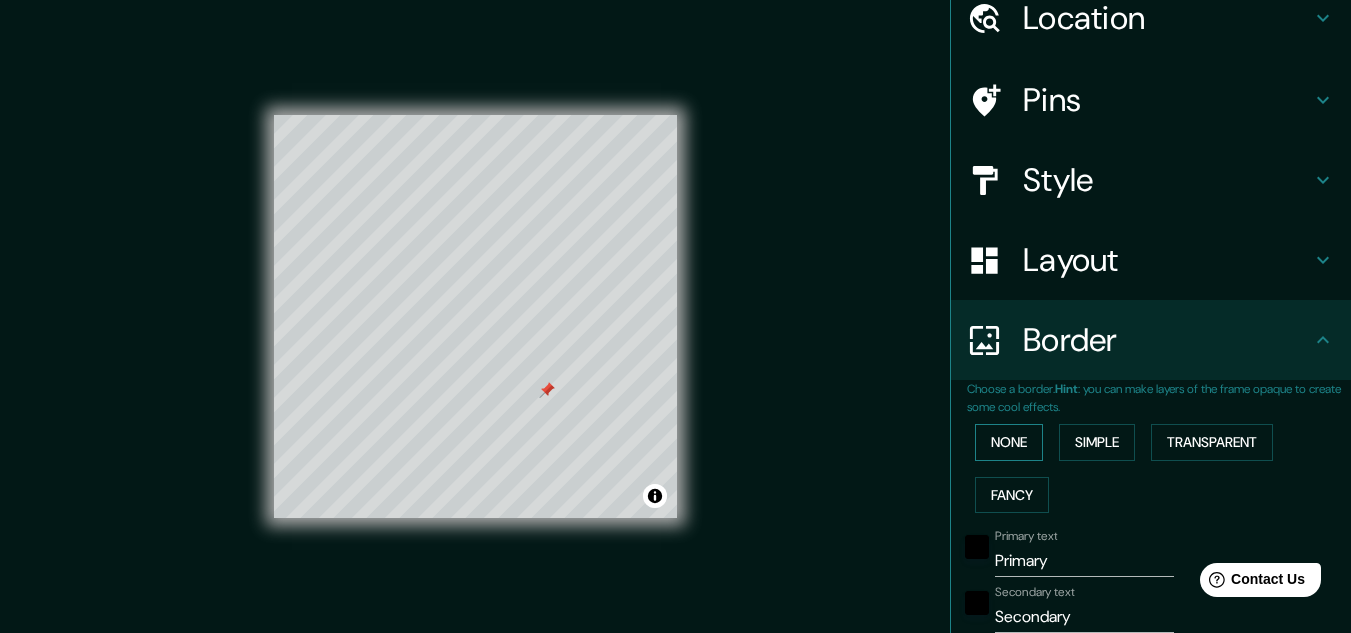 click on "None" at bounding box center (1009, 442) 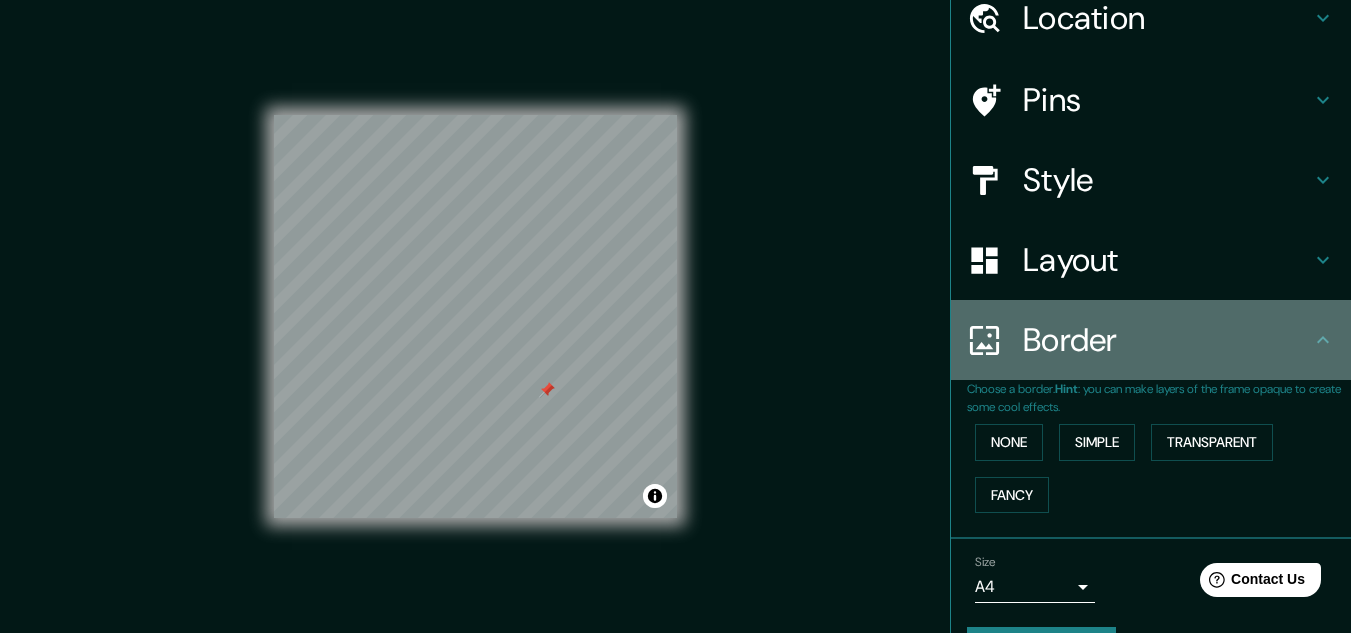 drag, startPoint x: 1298, startPoint y: 325, endPoint x: 1302, endPoint y: 312, distance: 13.601471 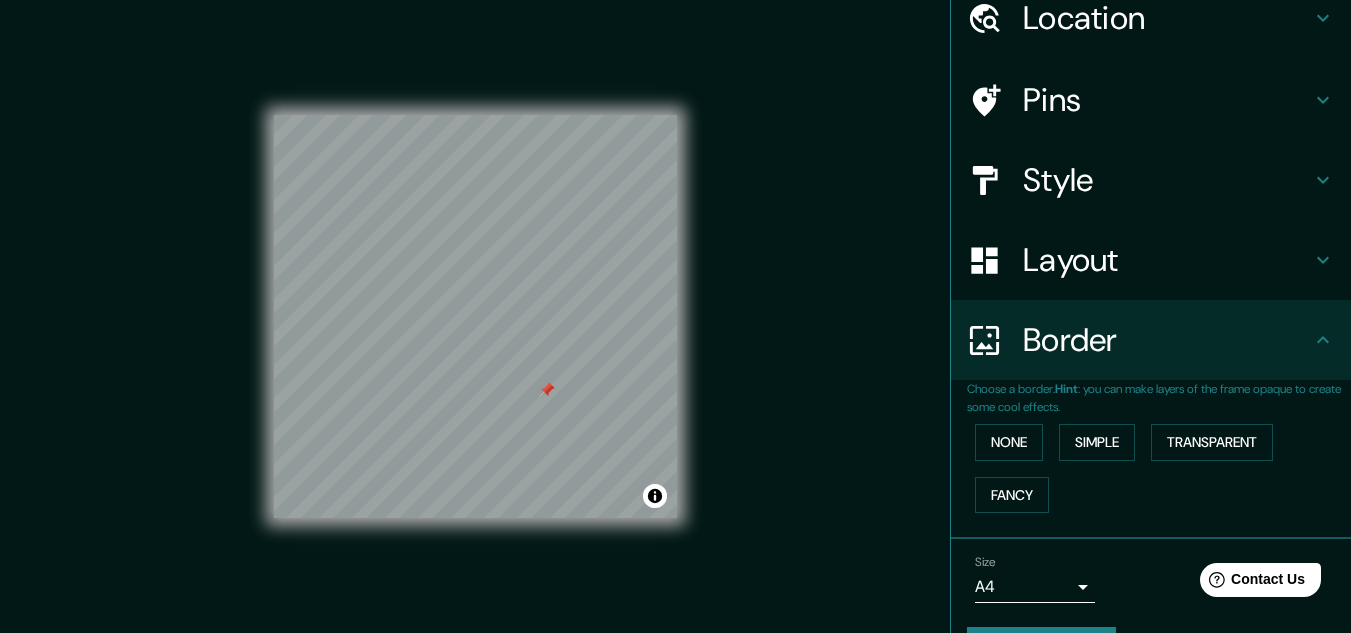 click 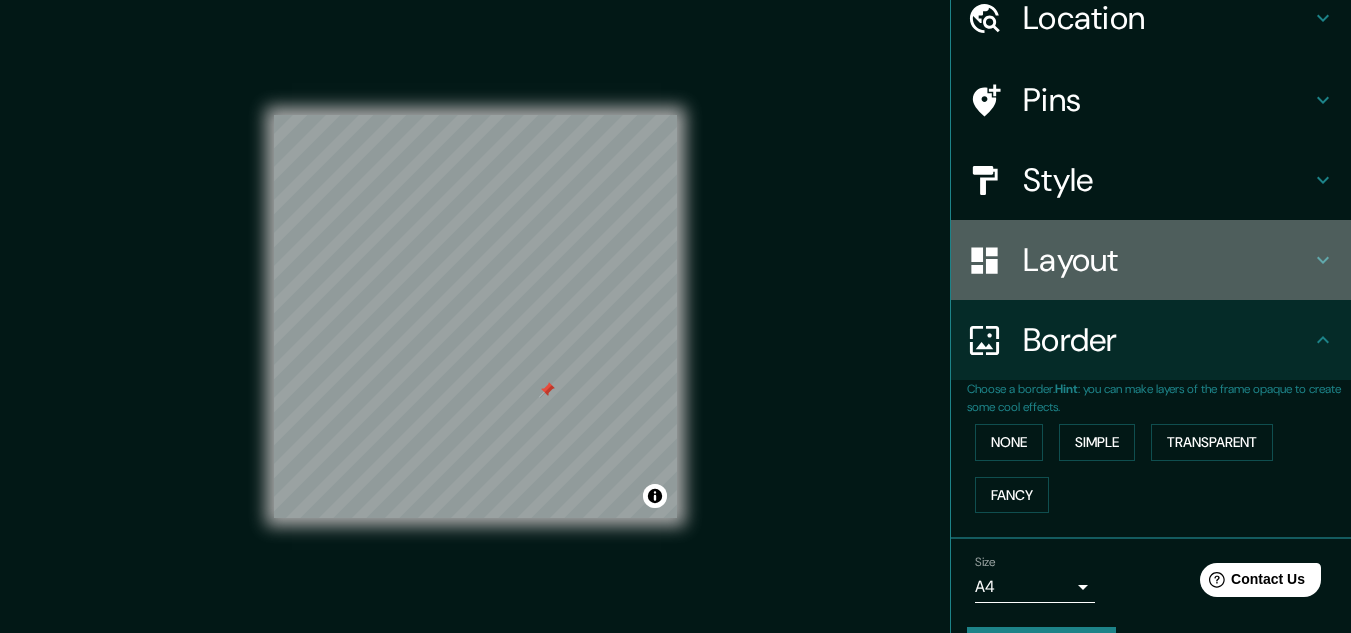 click 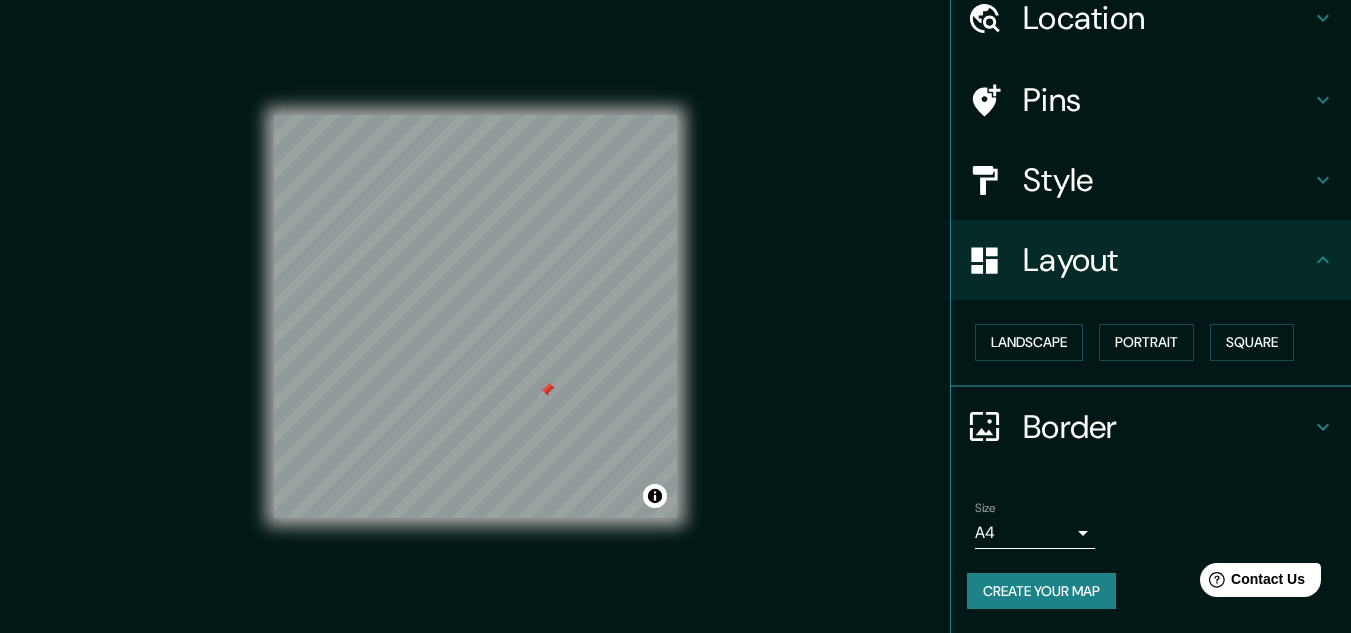 scroll, scrollTop: 0, scrollLeft: 0, axis: both 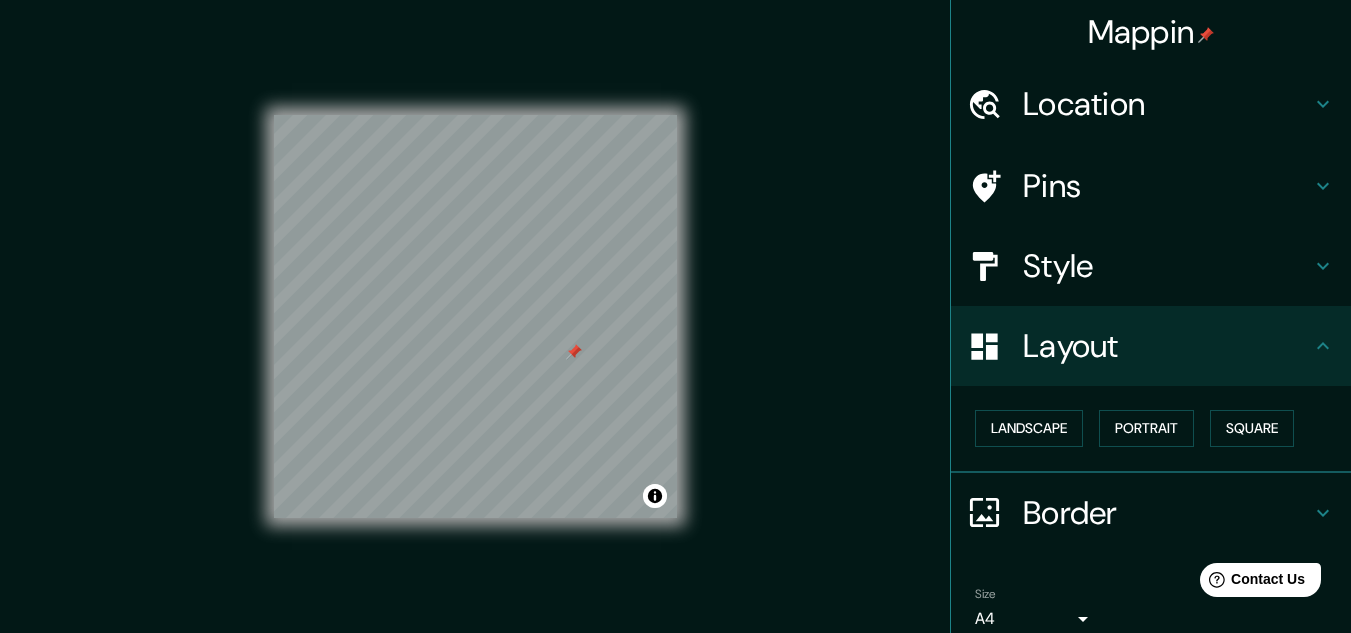 click on "Pins" at bounding box center (1151, 186) 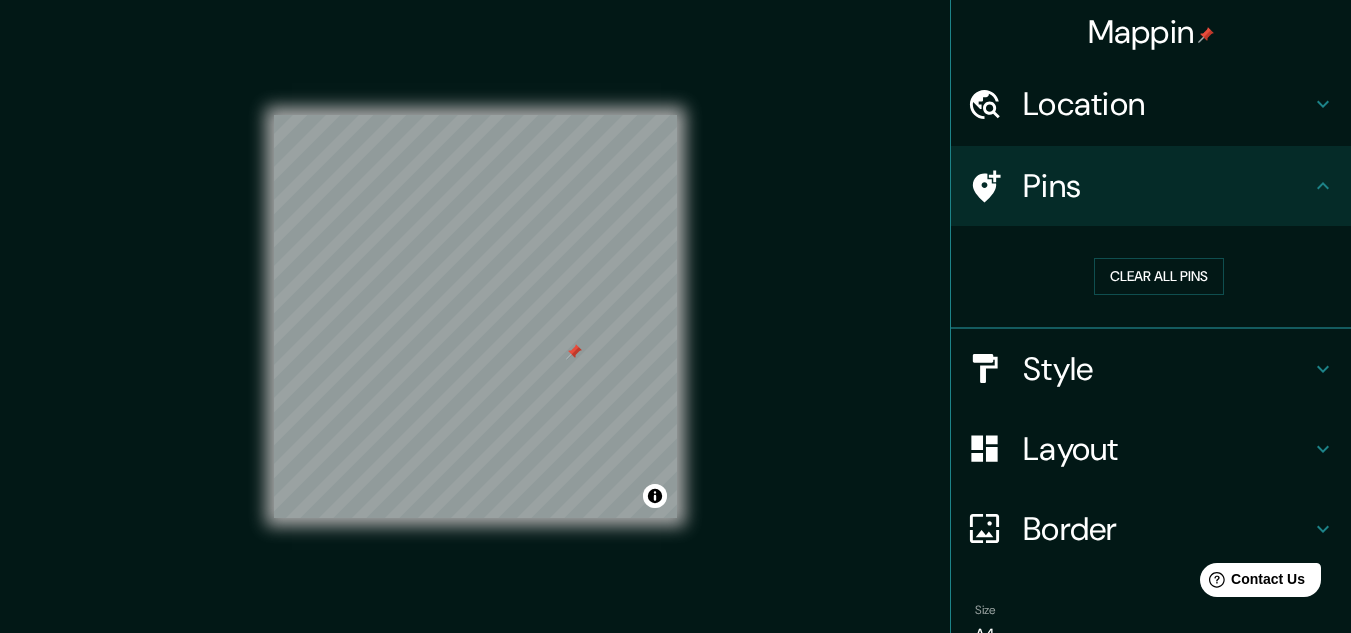 click on "Pins" at bounding box center [1151, 186] 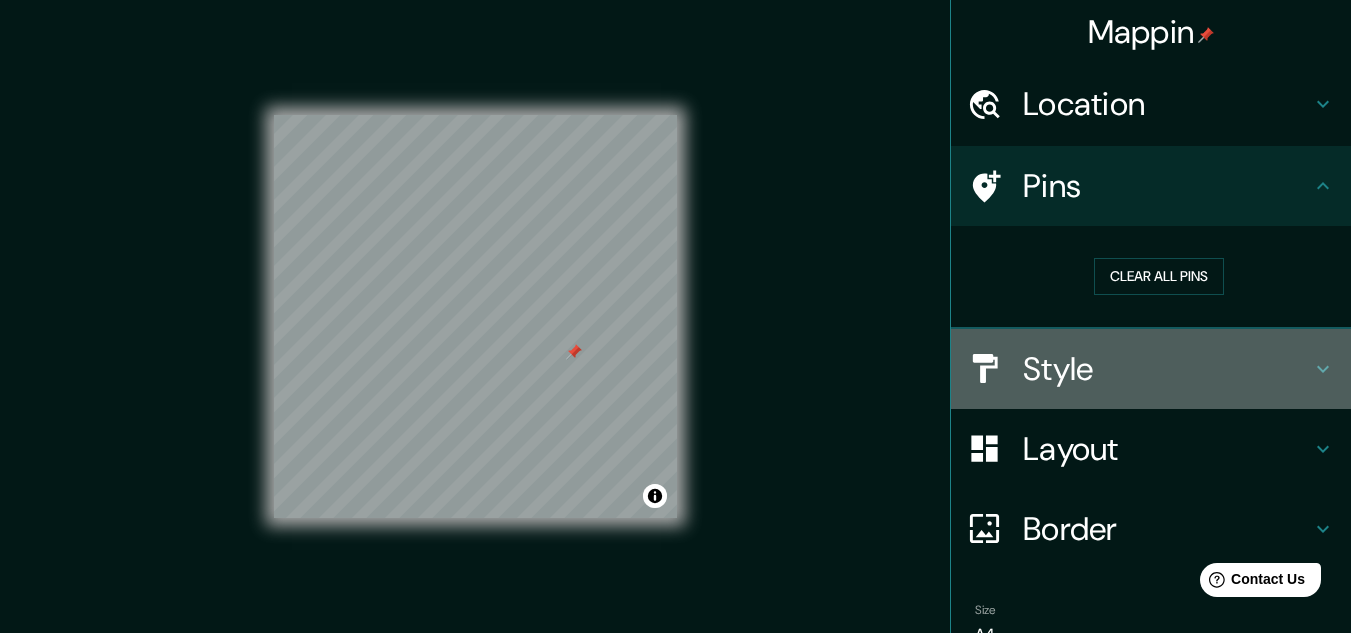click on "Style" at bounding box center [1167, 369] 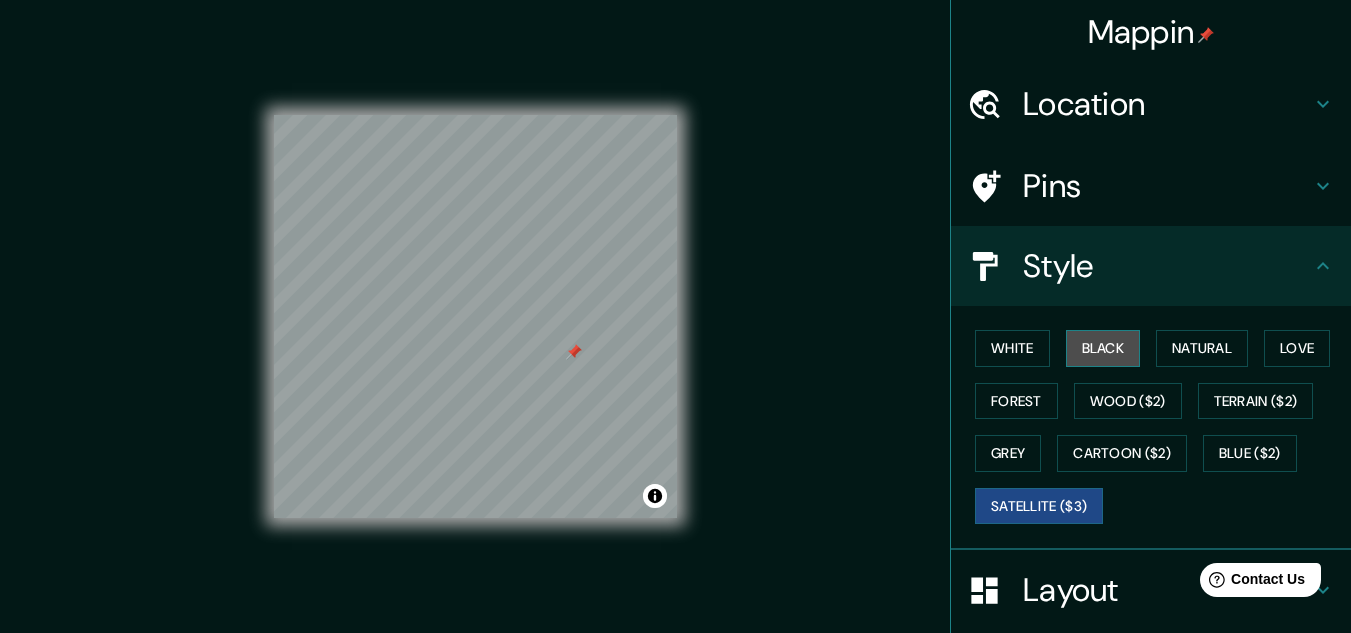 click on "Black" at bounding box center (1103, 348) 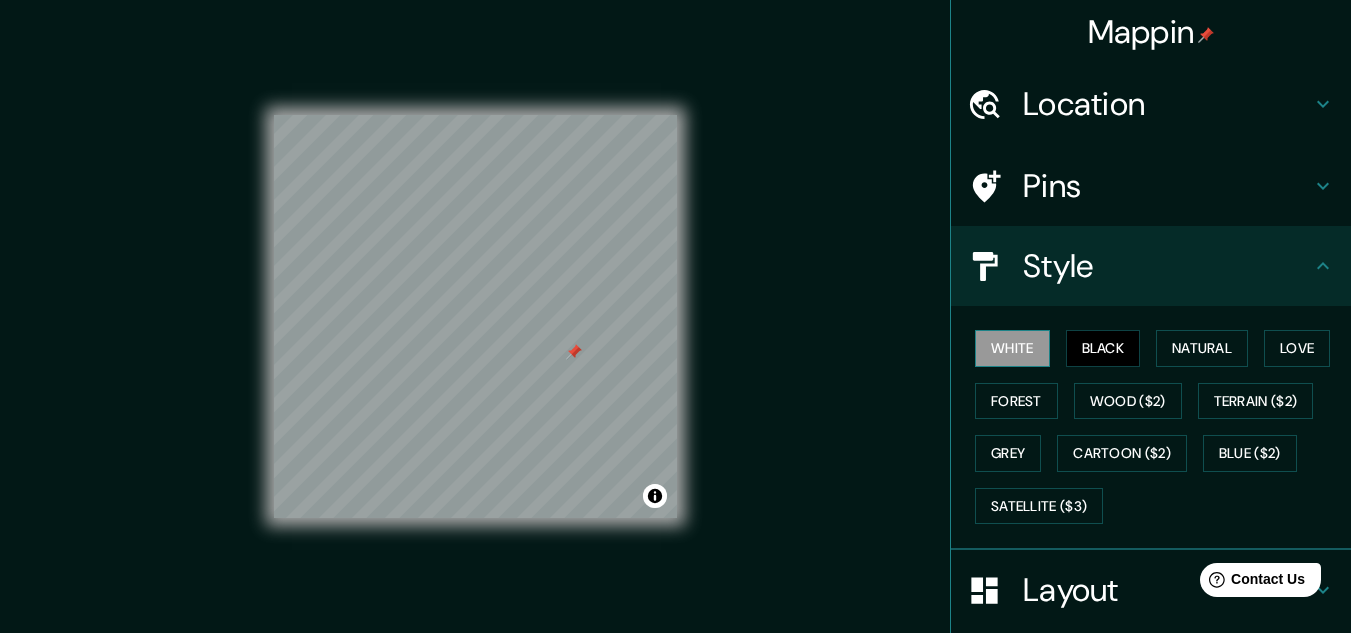 click on "White" at bounding box center (1012, 348) 